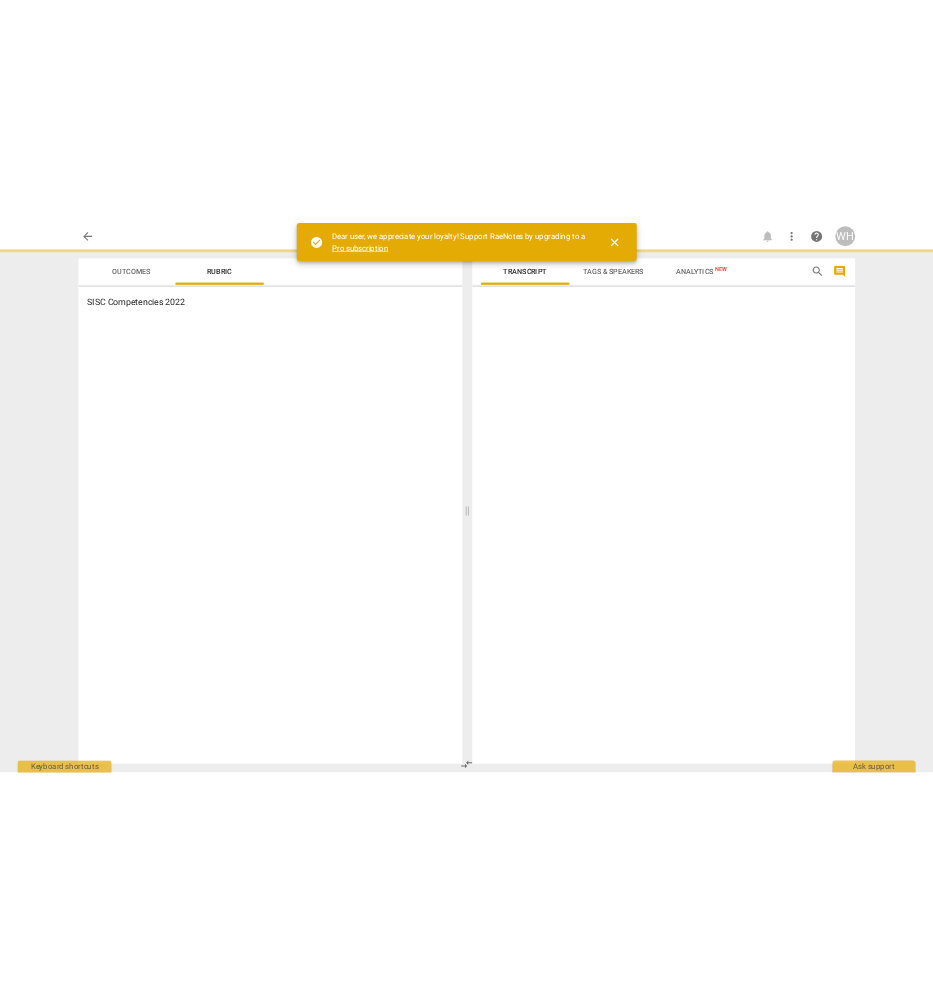 scroll, scrollTop: 0, scrollLeft: 0, axis: both 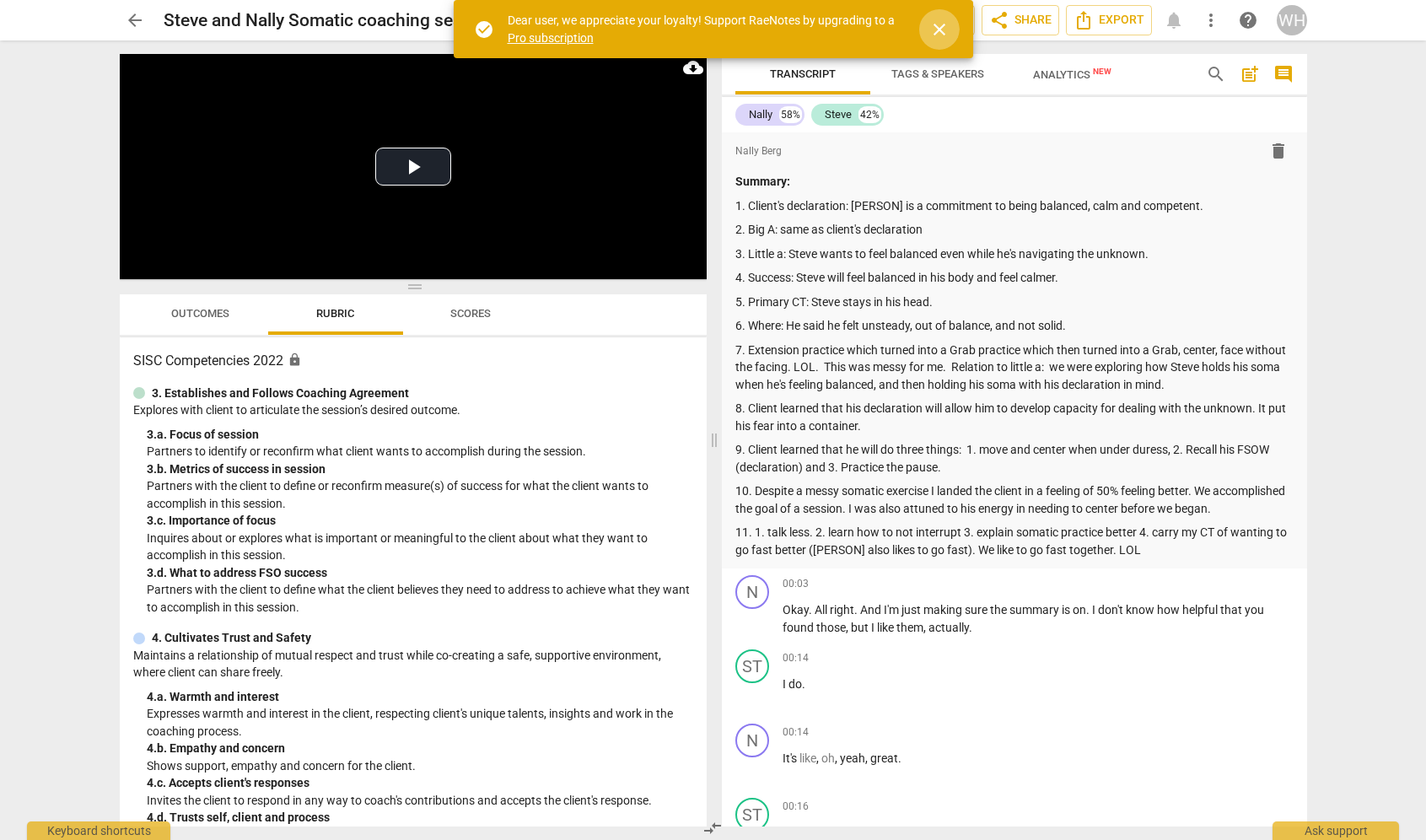 click on "close" at bounding box center (939, 30) 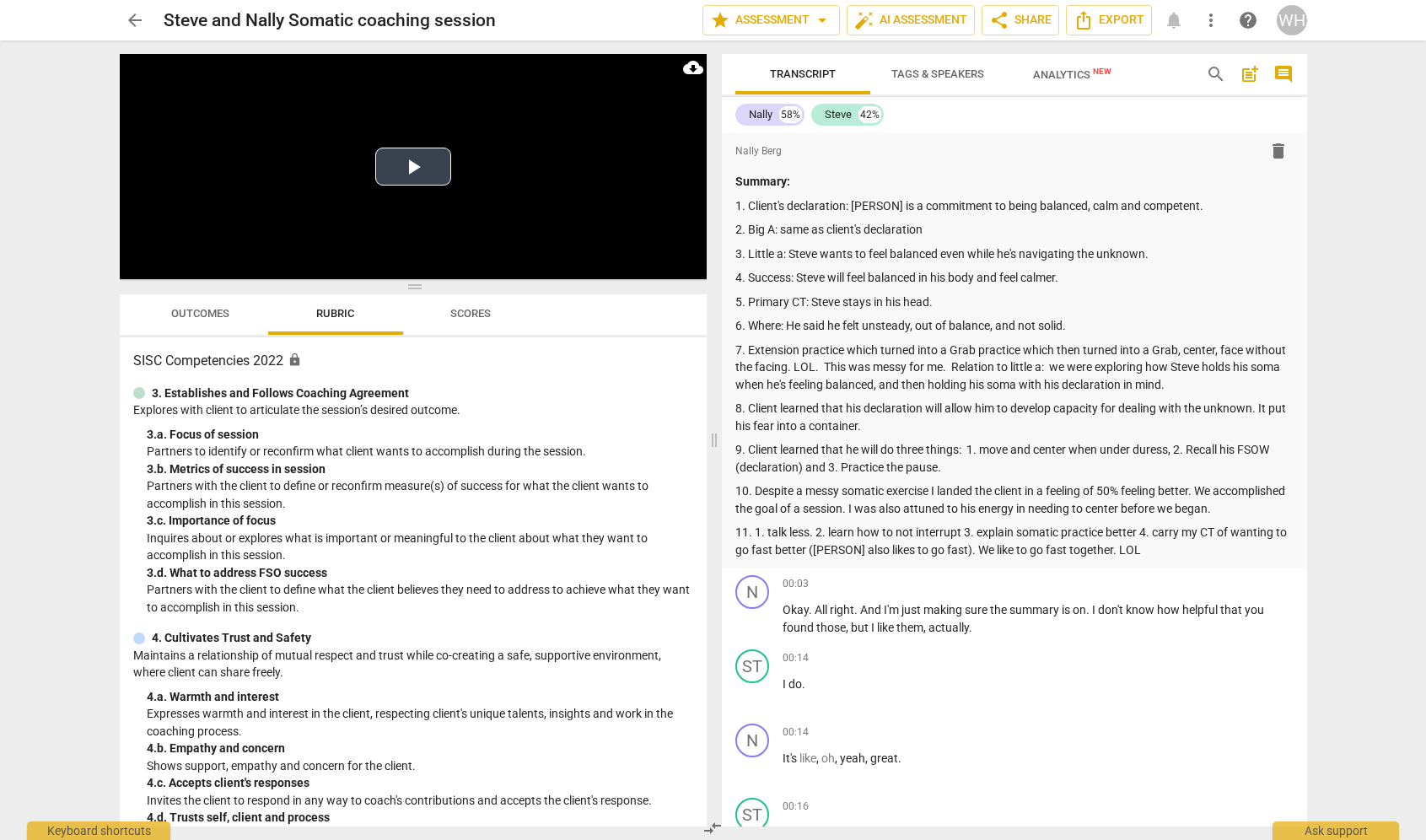 click on "Play Video" at bounding box center (413, 166) 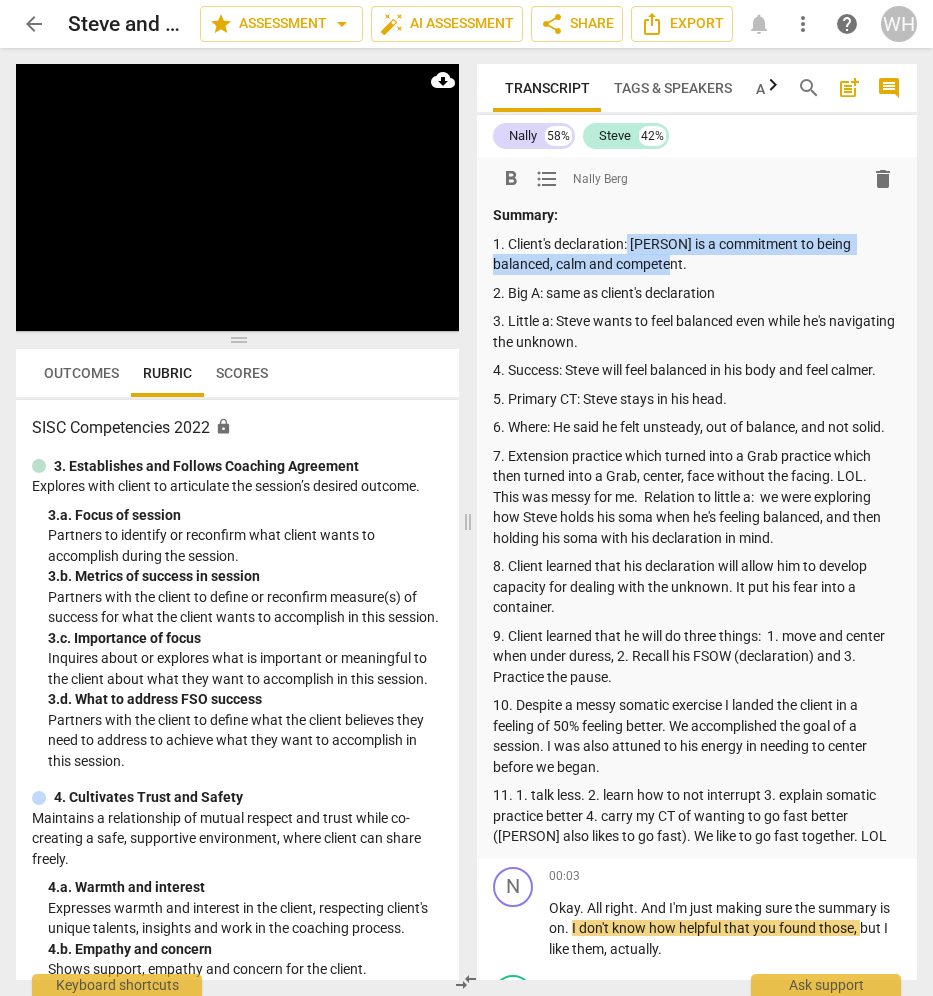 drag, startPoint x: 688, startPoint y: 265, endPoint x: 628, endPoint y: 245, distance: 63.245552 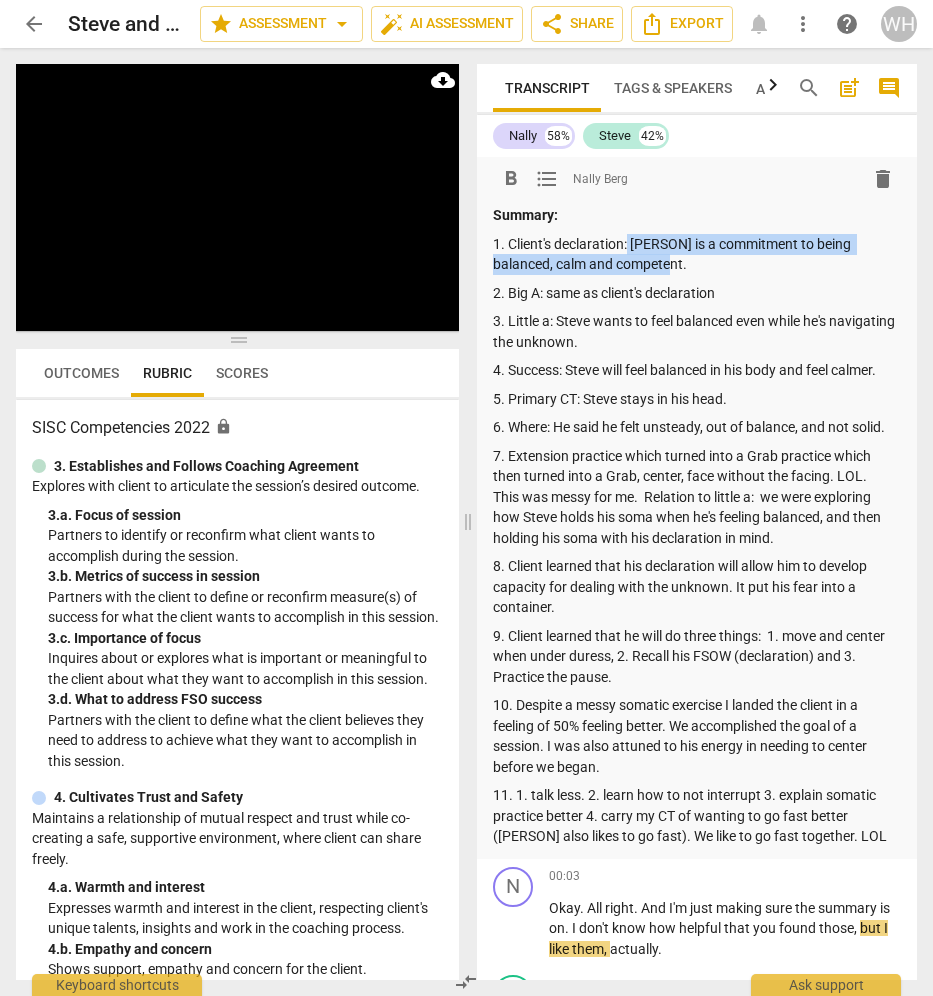 copy on "Steve is a commitment to being balanced, calm and competent." 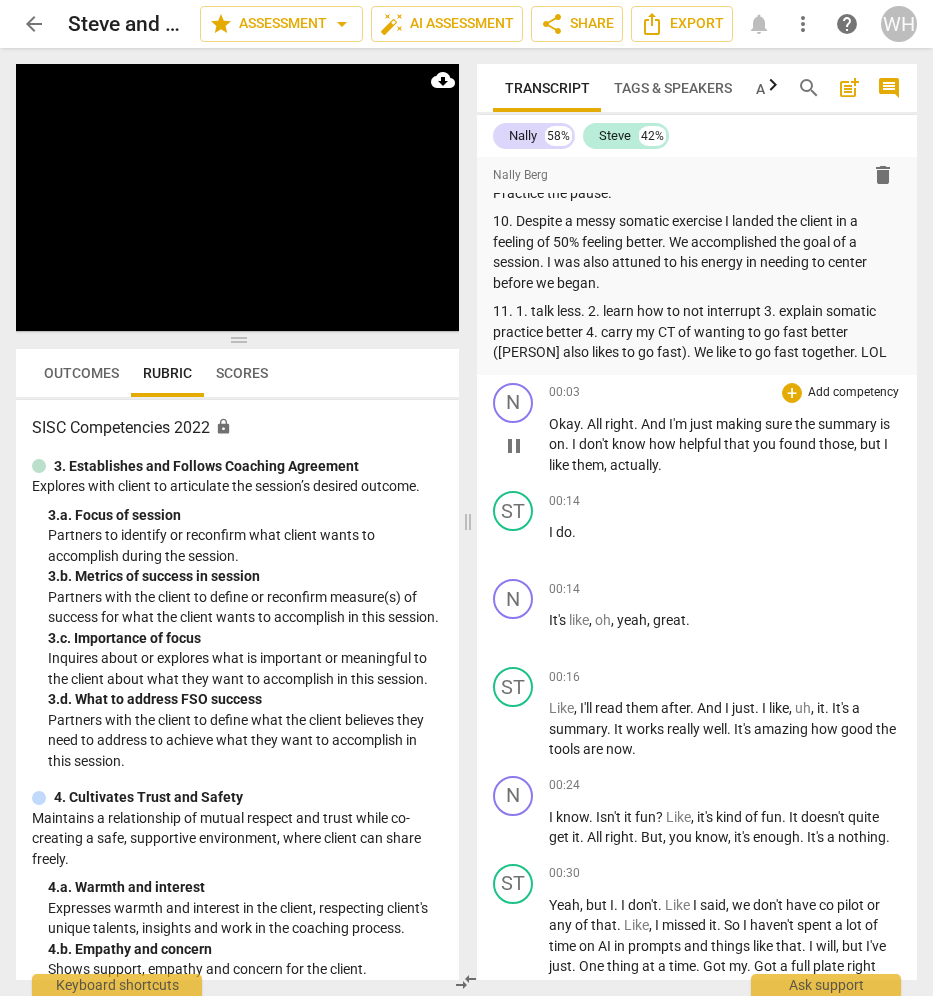 scroll, scrollTop: 497, scrollLeft: 0, axis: vertical 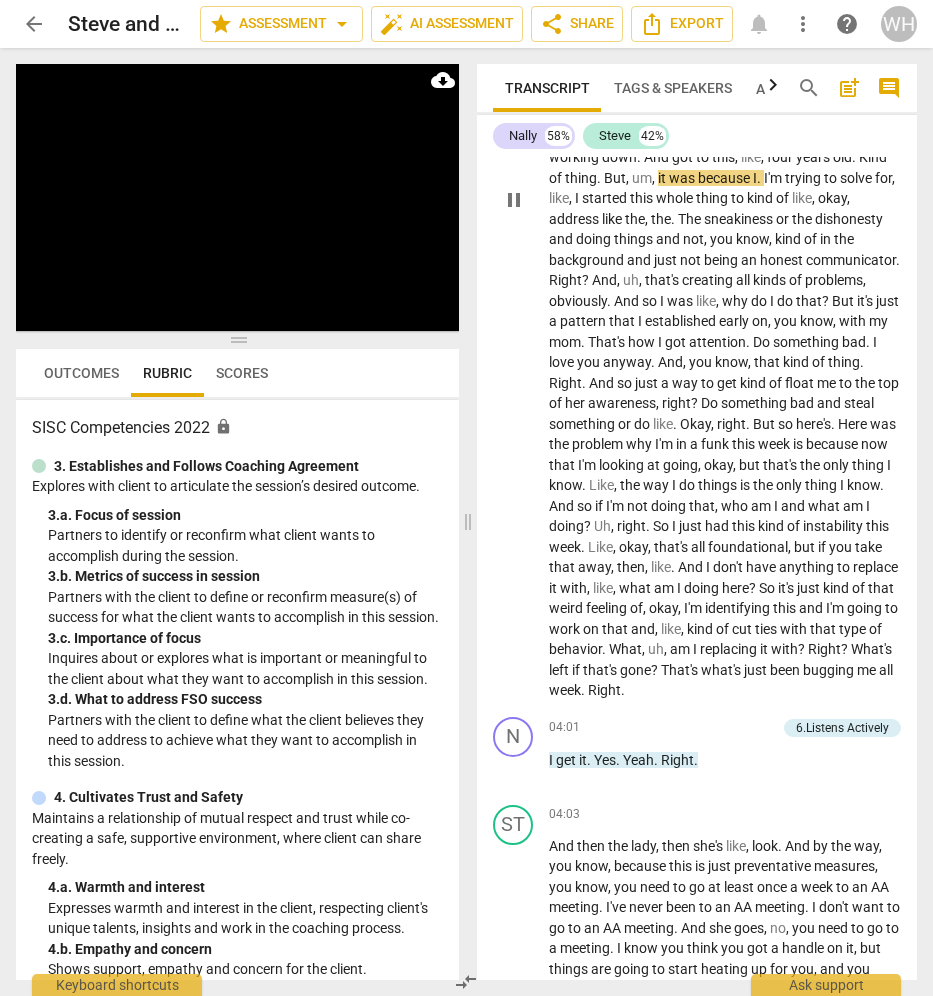 click on "attention" at bounding box center [717, 342] 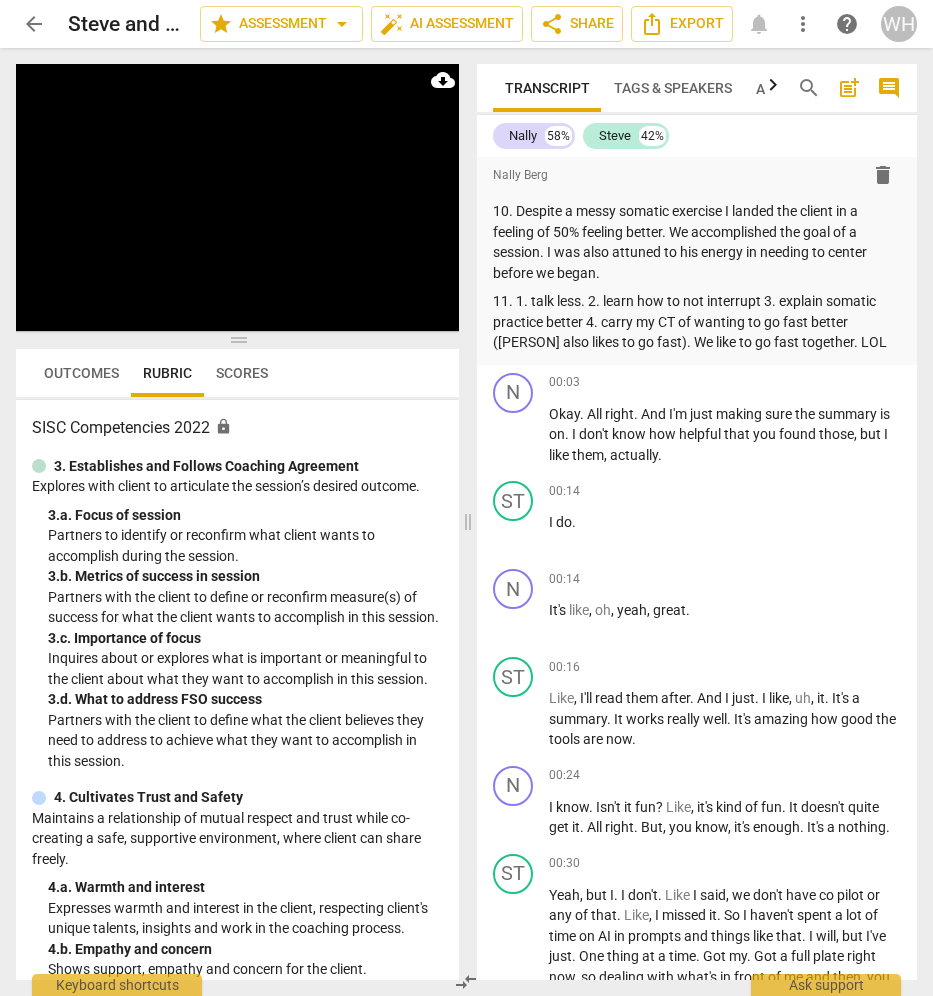 scroll, scrollTop: 517, scrollLeft: 0, axis: vertical 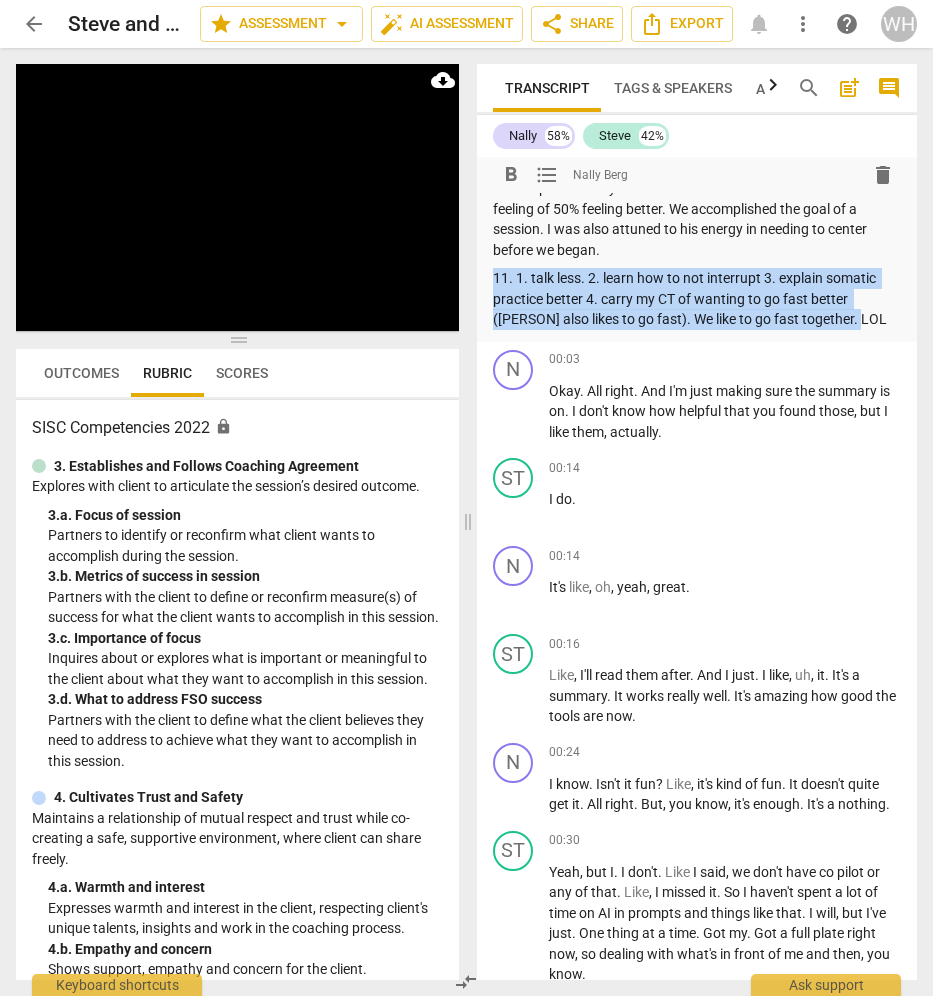 drag, startPoint x: 832, startPoint y: 314, endPoint x: 490, endPoint y: 265, distance: 345.4924 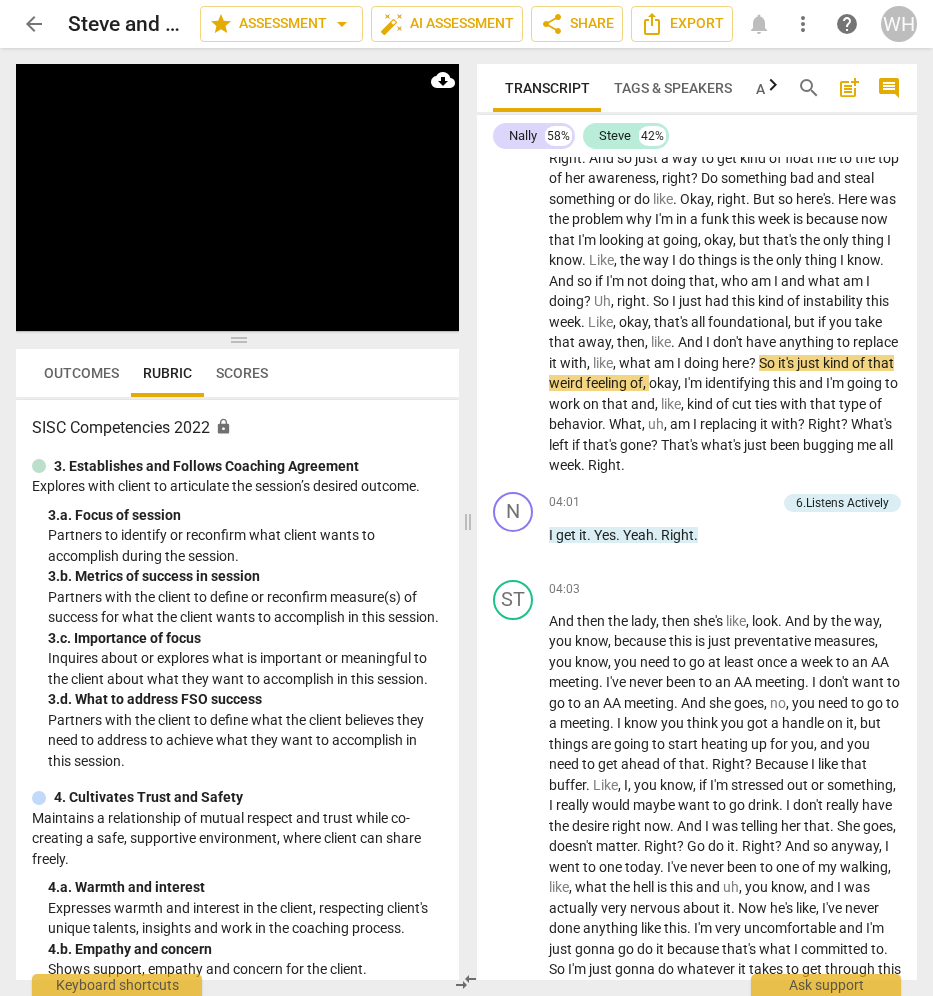 scroll, scrollTop: 2463, scrollLeft: 0, axis: vertical 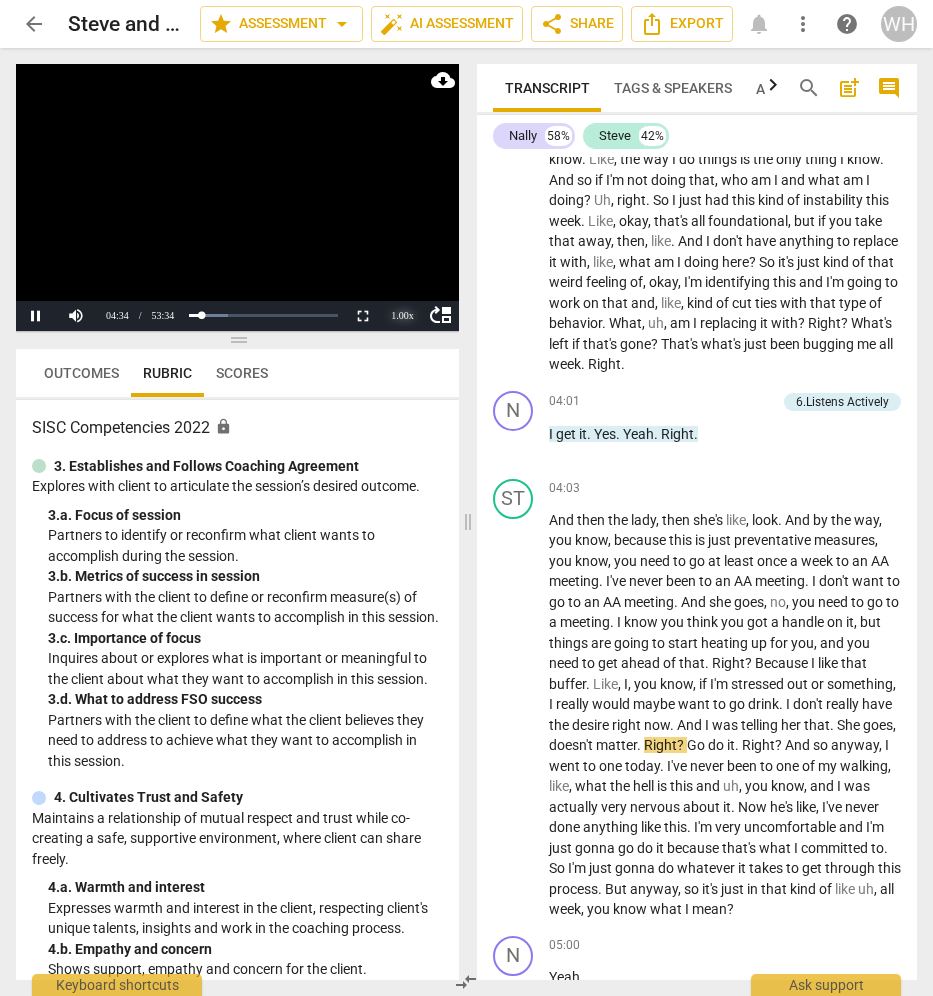 click on "1.00 x" at bounding box center (403, 316) 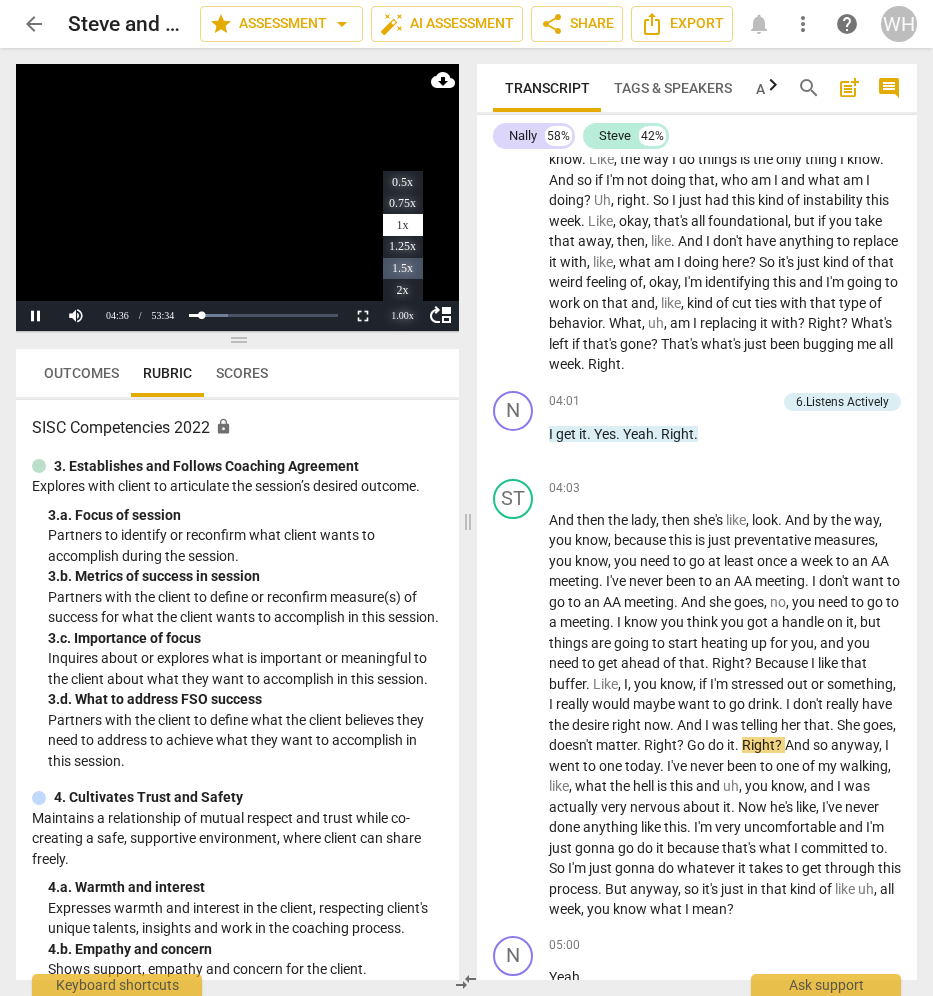 click on "1.5x" at bounding box center (403, 269) 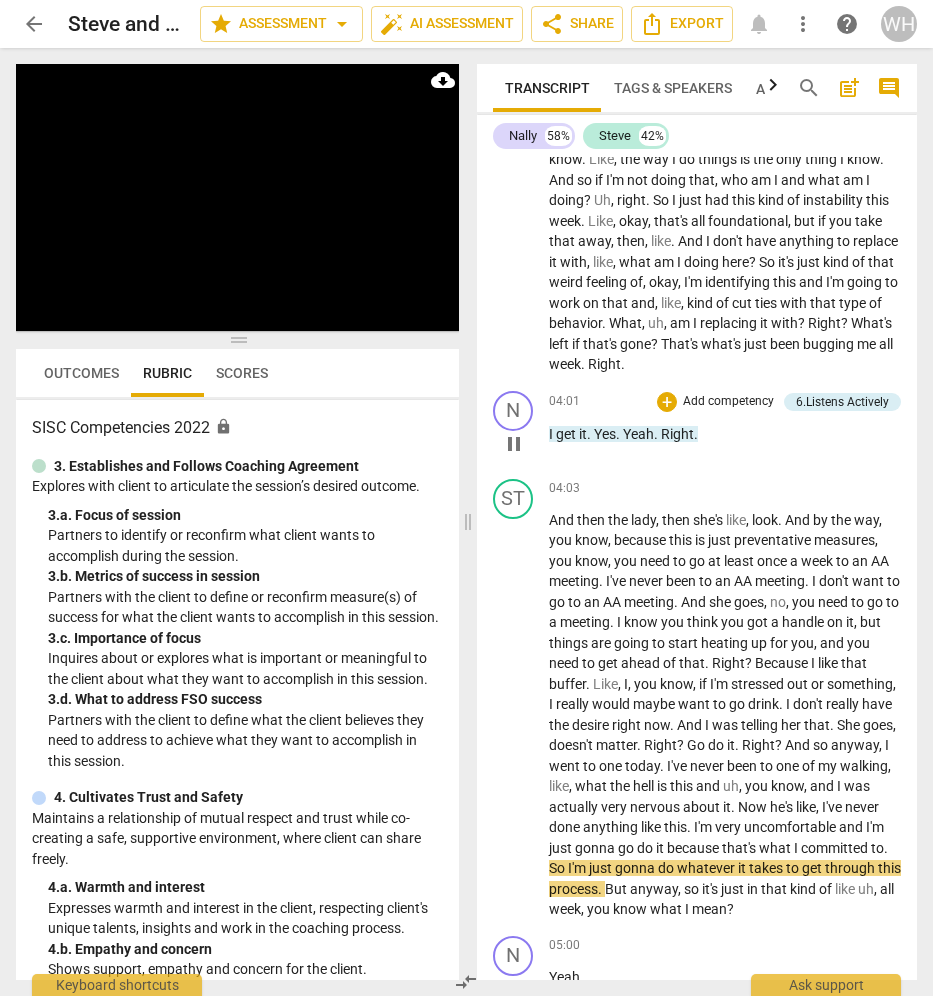 click on "Right" at bounding box center [677, 434] 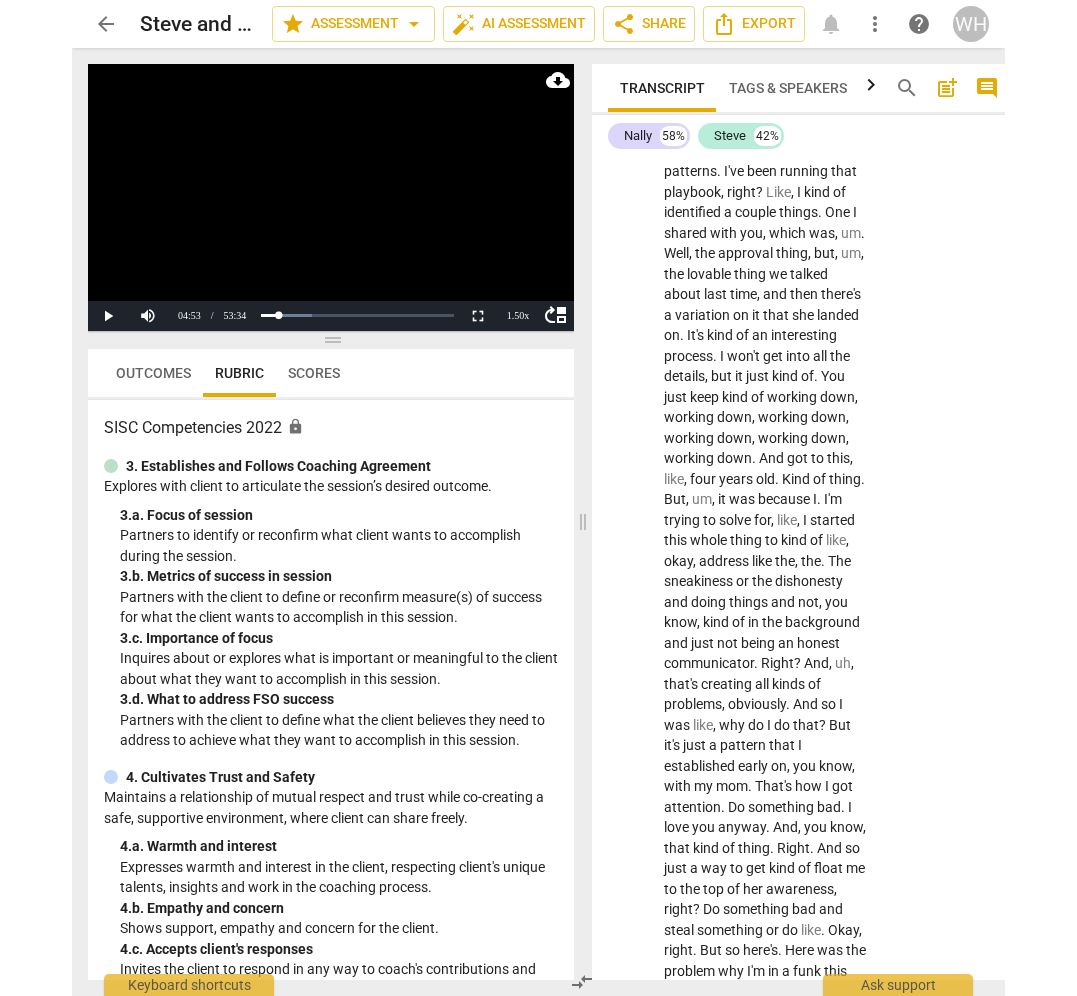 scroll, scrollTop: 3787, scrollLeft: 0, axis: vertical 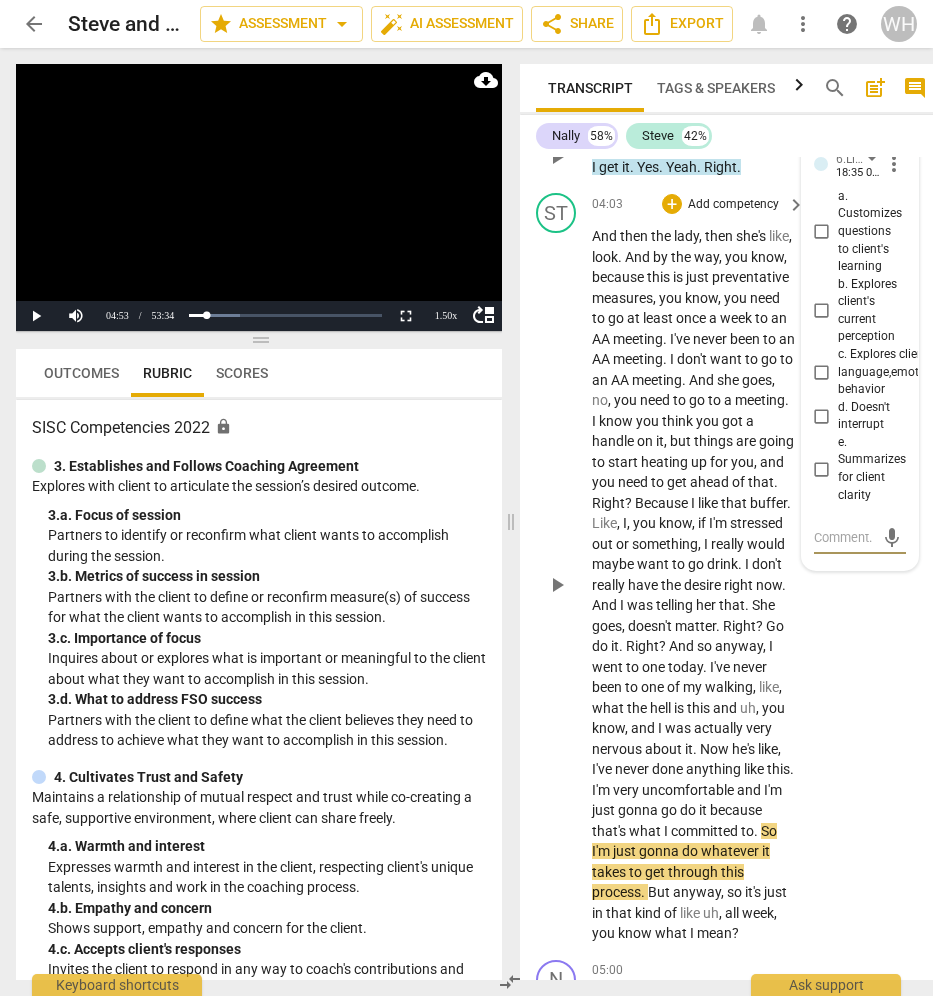 type 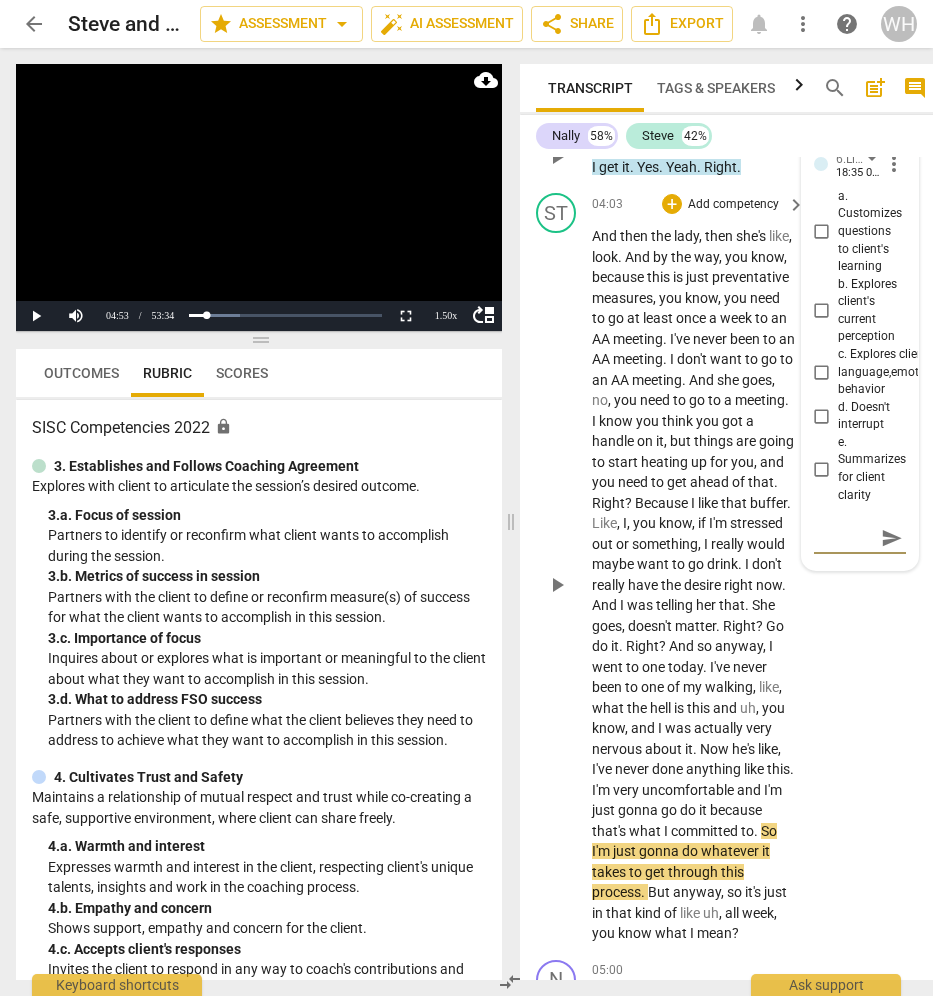 type 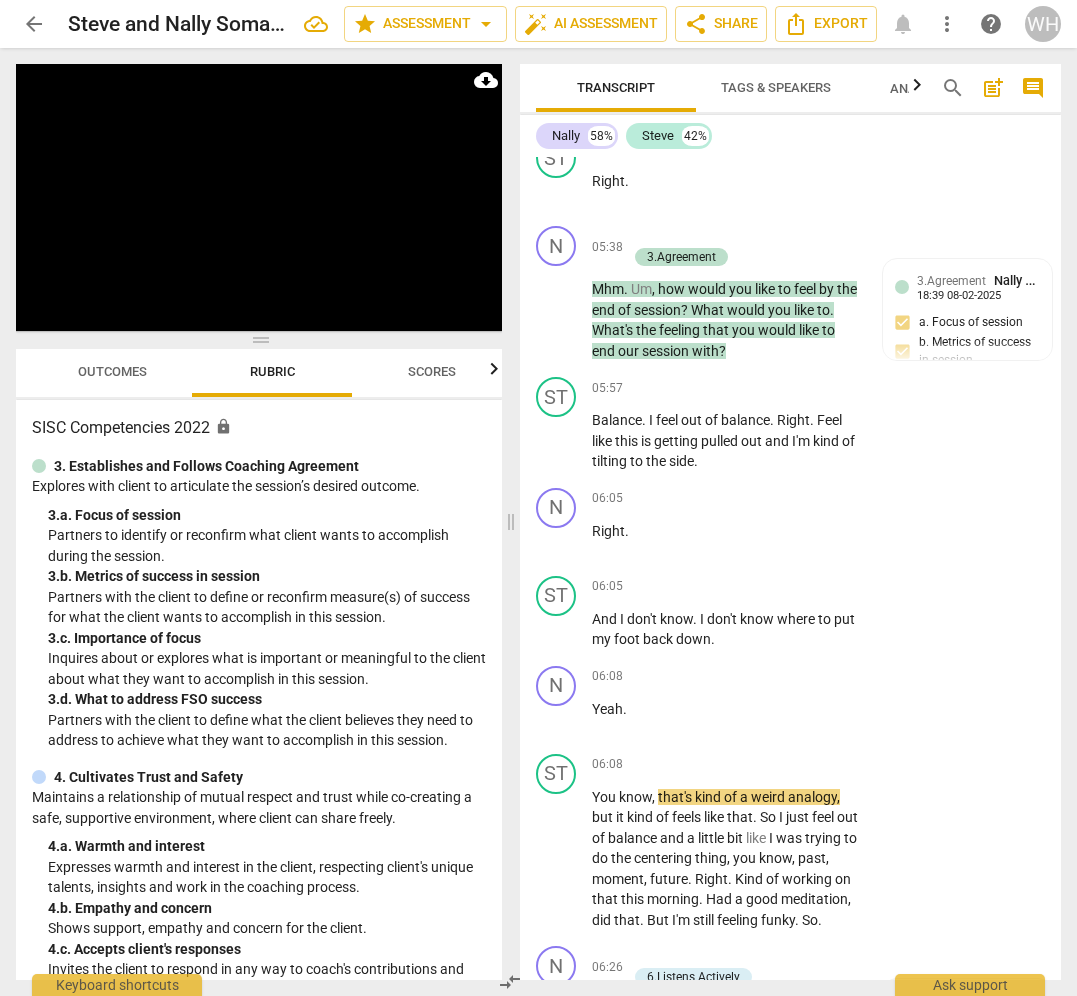 scroll, scrollTop: 4393, scrollLeft: 0, axis: vertical 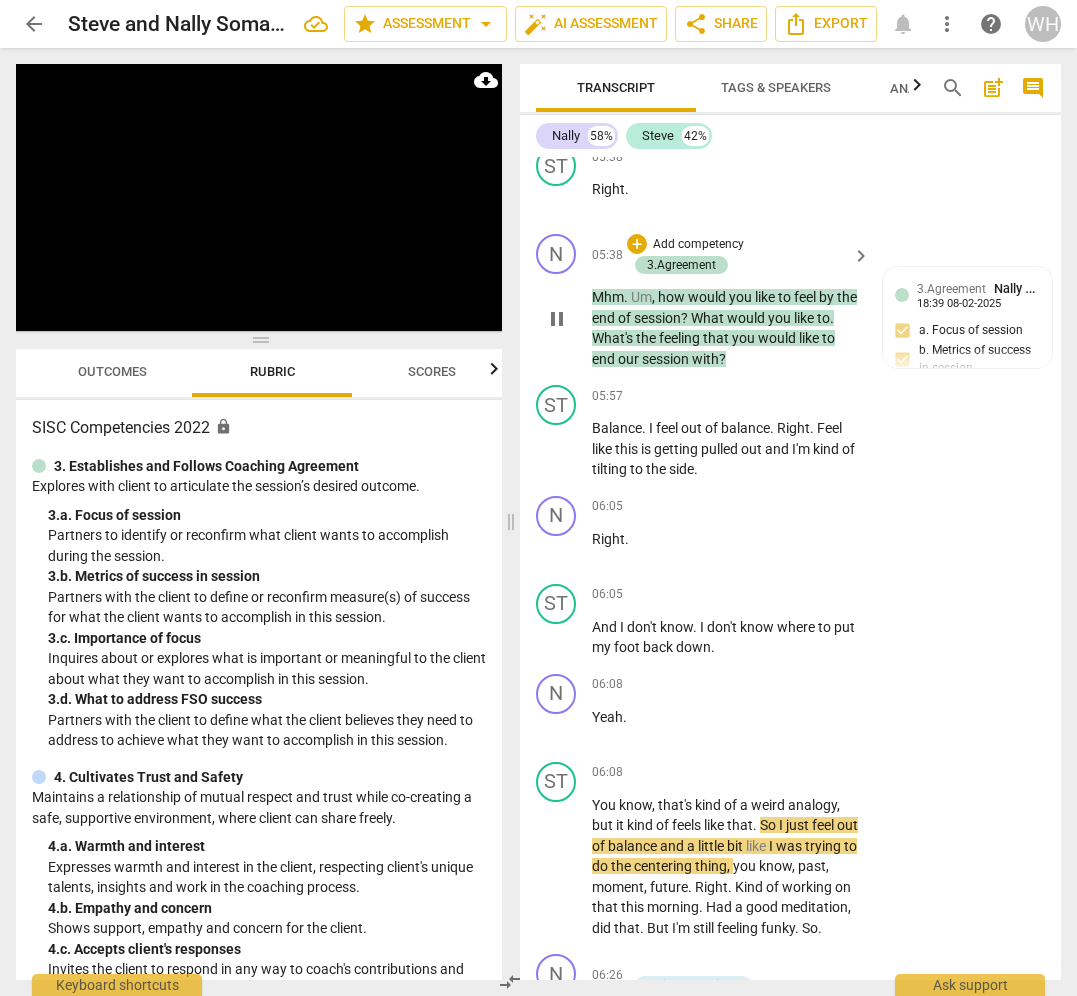 click on "Mhm . Um , how would you like to feel by the end of session ? What would you like to . What's the feeling that you would like to end our session with ?" at bounding box center (726, 328) 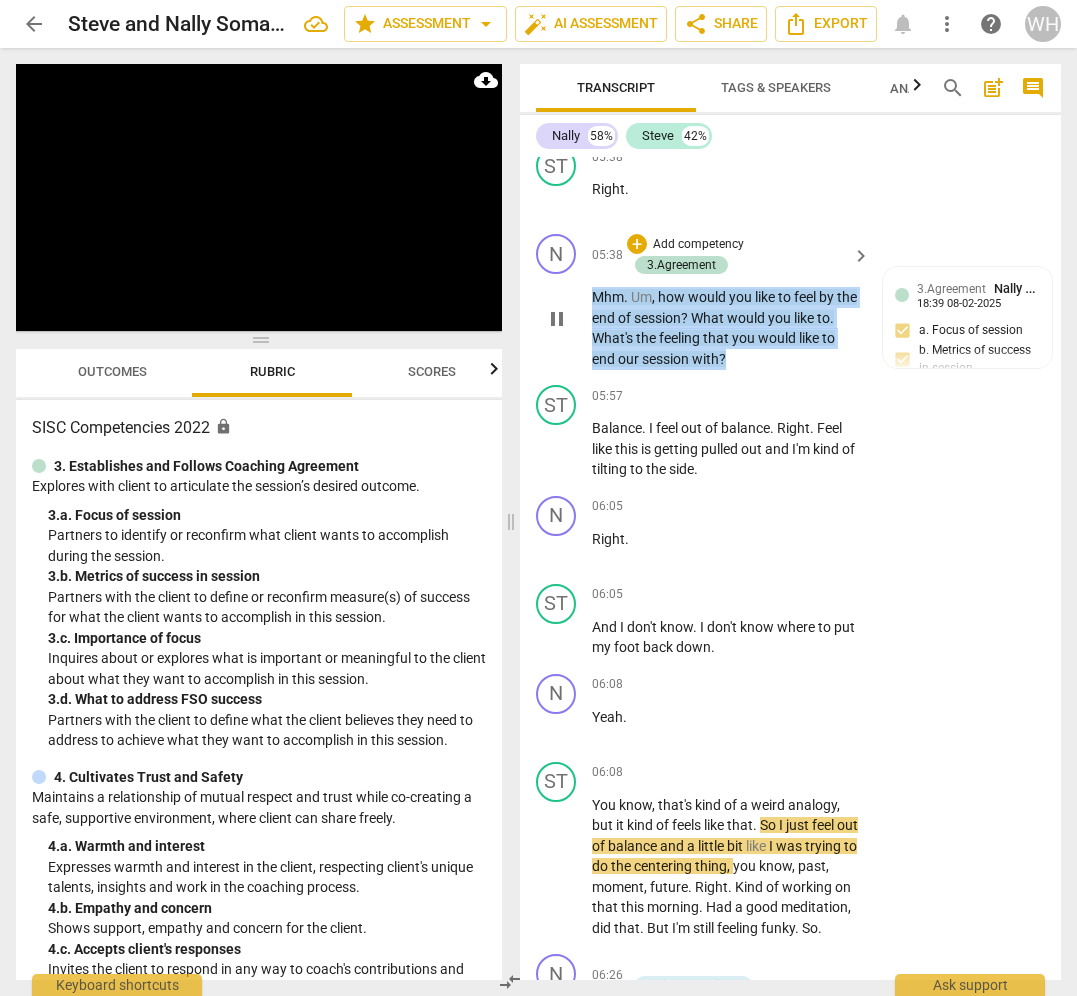 drag, startPoint x: 767, startPoint y: 323, endPoint x: 576, endPoint y: 254, distance: 203.08127 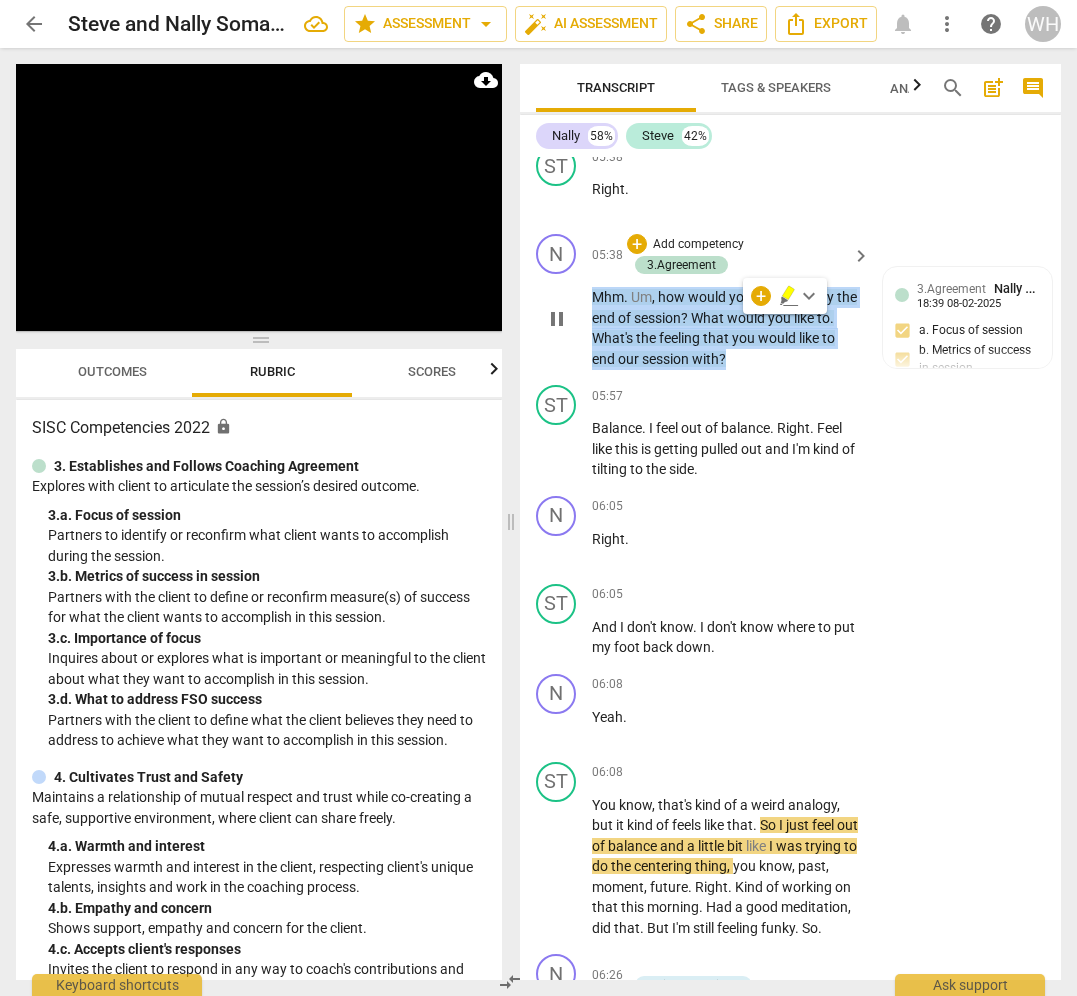 copy on "Mhm . Um , how would you like to feel by the end of session ? What would you like to . What's the feeling that you would like to end our session with ?" 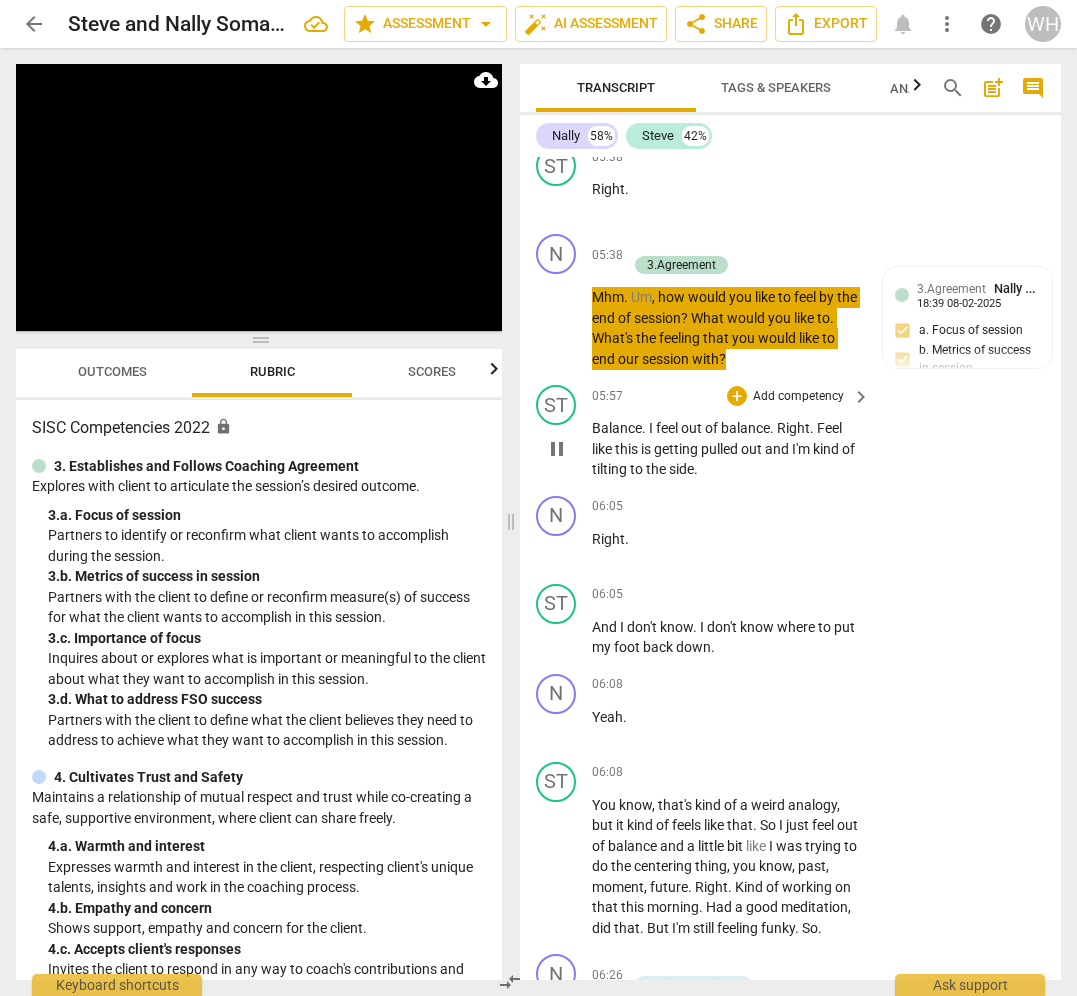 scroll, scrollTop: 5222, scrollLeft: 0, axis: vertical 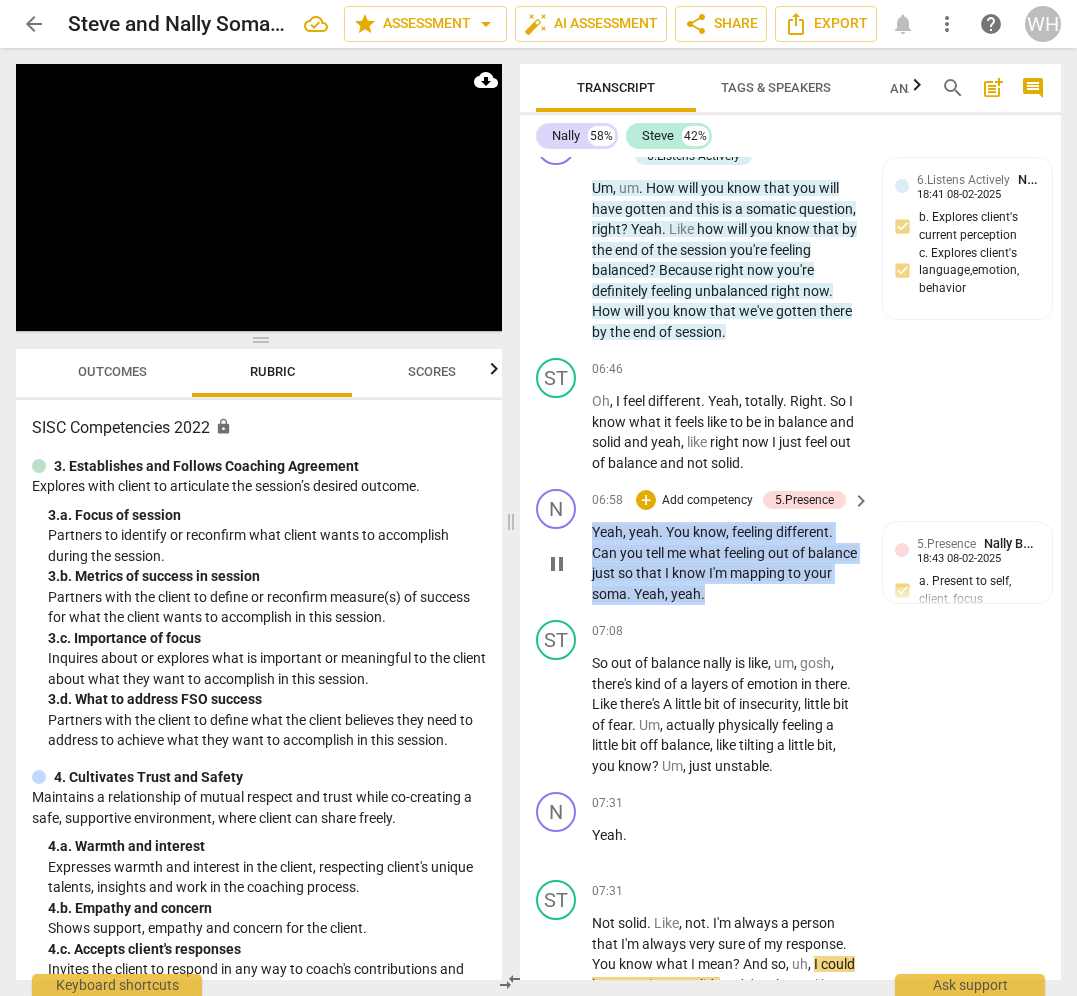 drag, startPoint x: 751, startPoint y: 568, endPoint x: 586, endPoint y: 476, distance: 188.91533 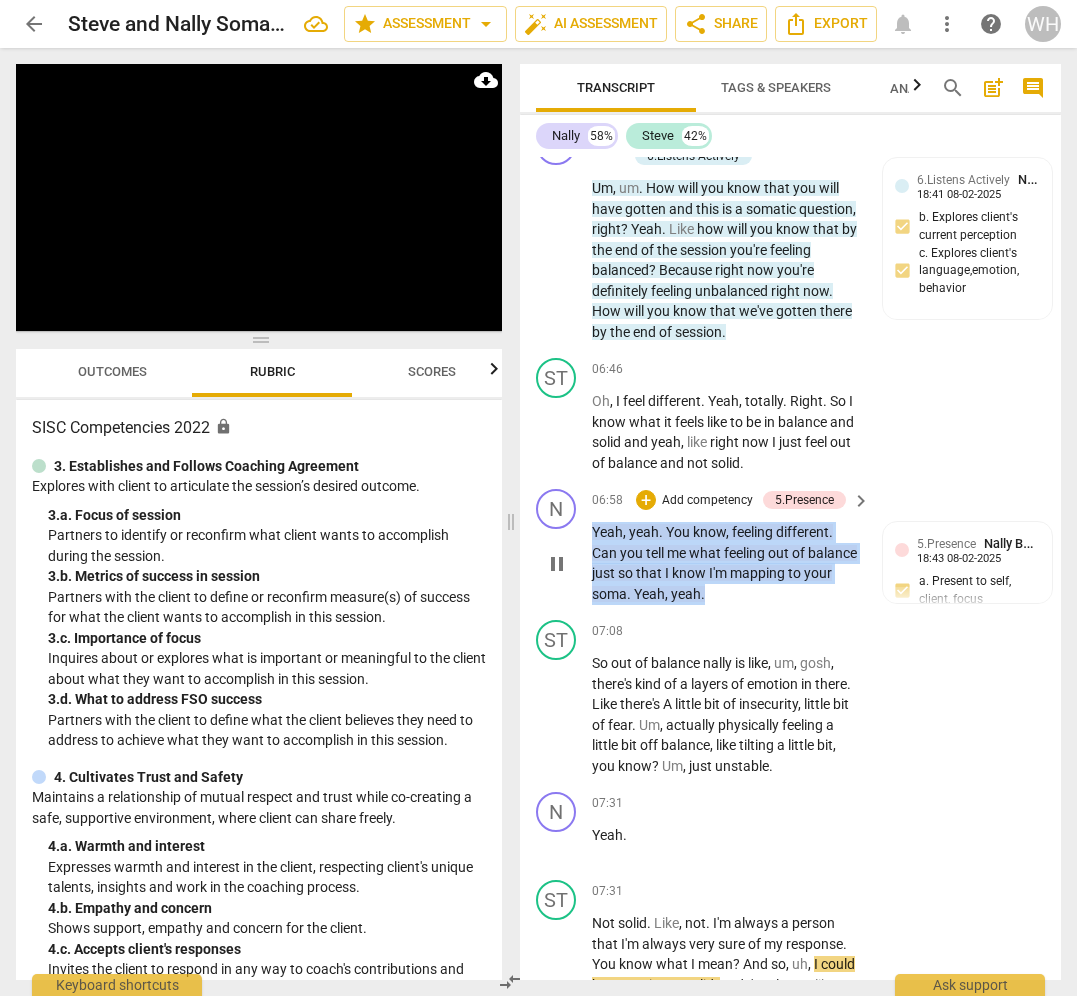 click on "N play_arrow pause 06:58 + Add competency 5.Presence keyboard_arrow_right Yeah , yeah . You know , feeling different . Can you tell me what feeling out of balance just so that I know I'm mapping to your soma . Yeah , yeah . 5.Presence [PERSON] [TIME] [DATE] a. Present to self, client, focus" at bounding box center (790, 546) 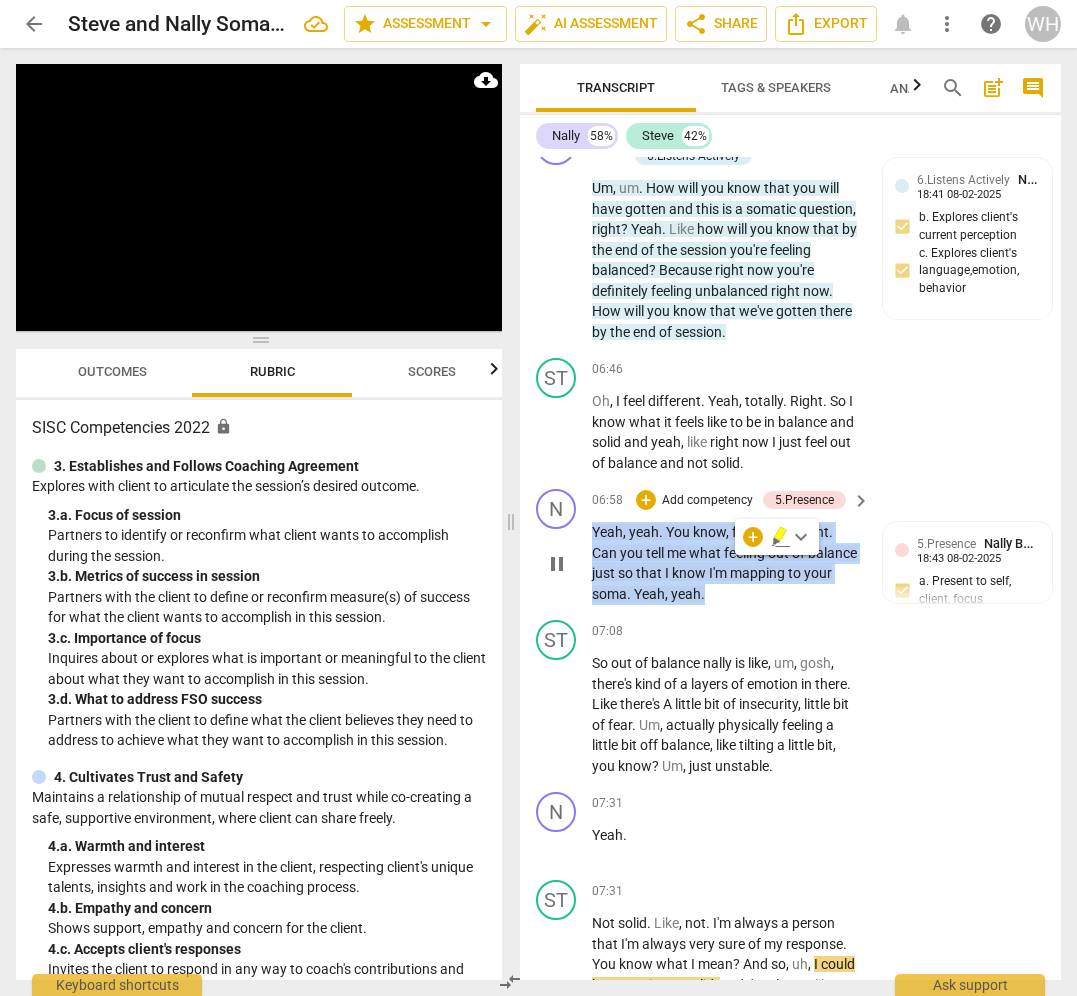 copy on "Yeah , yeah . You know , feeling different . Can you tell me what feeling out of balance just so that I know I'm mapping to your soma . Yeah , yeah ." 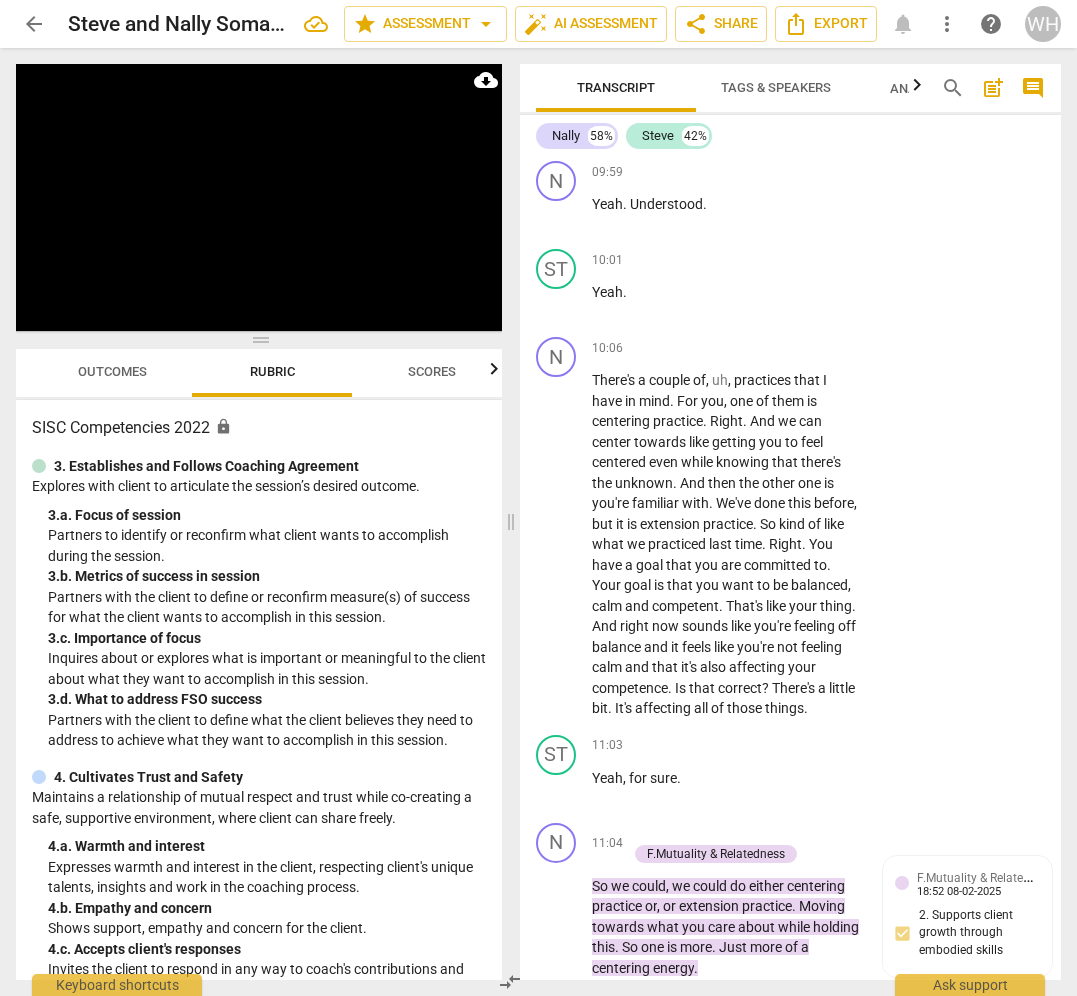 scroll, scrollTop: 10250, scrollLeft: 0, axis: vertical 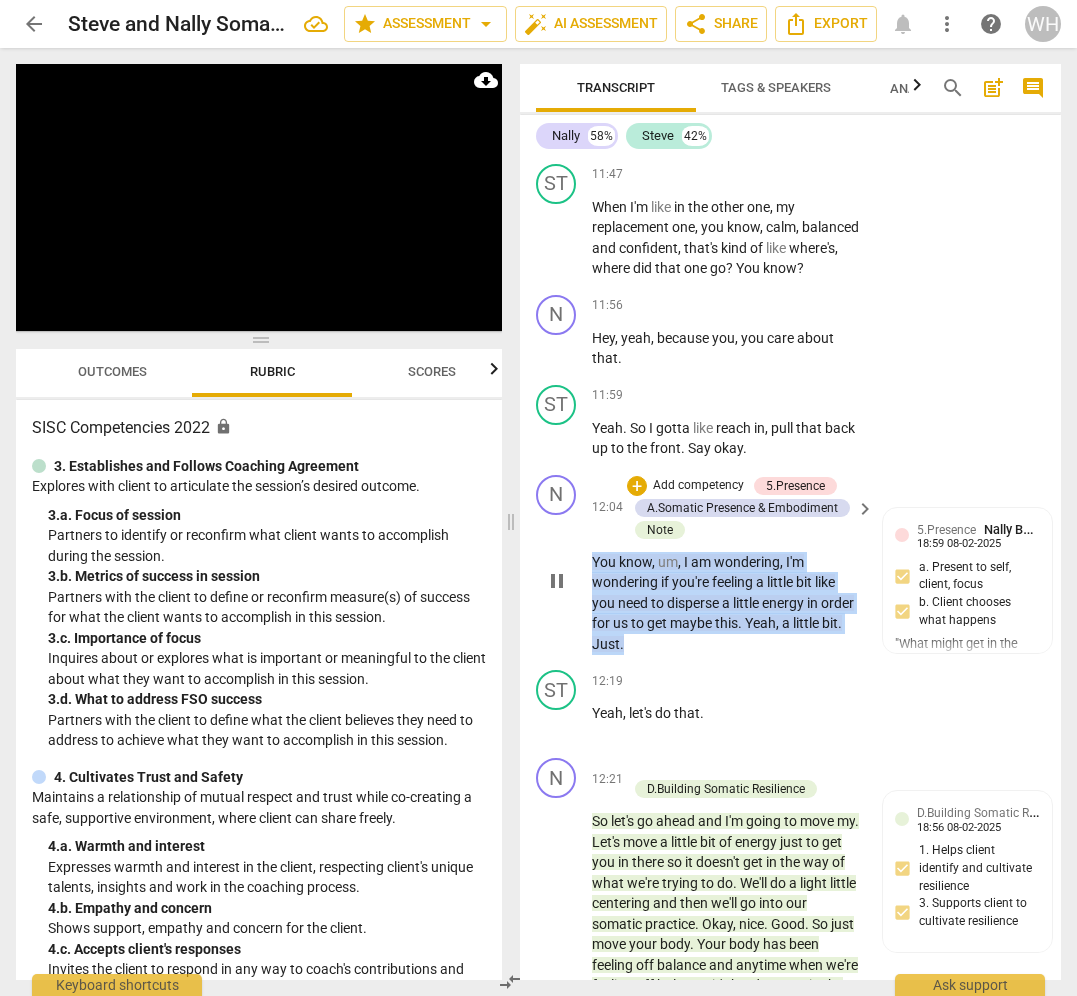 drag, startPoint x: 700, startPoint y: 621, endPoint x: 580, endPoint y: 528, distance: 151.81897 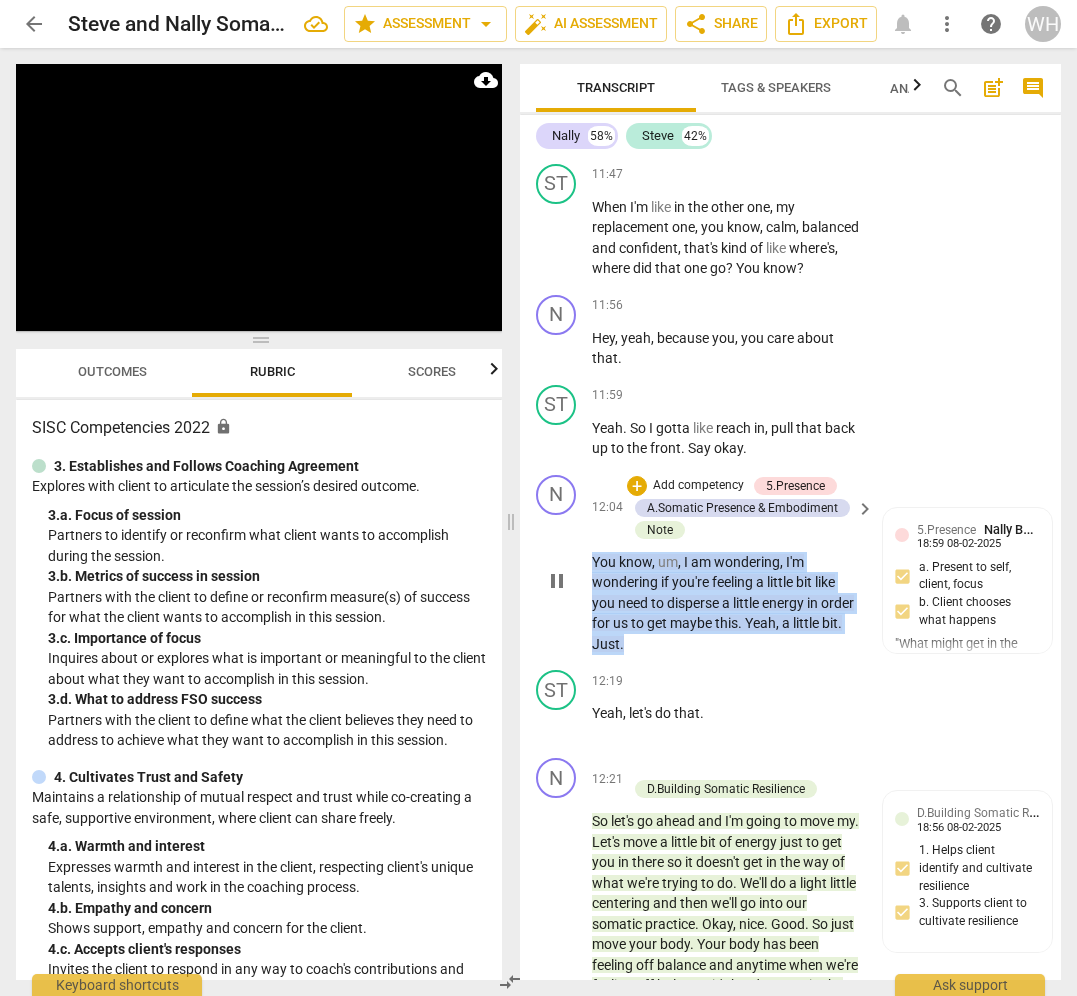 click on "N play_arrow pause 12:04 + Add competency 5.Presence A.Somatic Presence & Embodiment Note keyboard_arrow_right You   know ,   um ,   I   am   wondering ,   I'm   wondering   if   you're   feeling   a   little   bit   like   you   need   to   disperse   a   little   energy   in   order   for   us   to   get   maybe   this .   Yeah ,   a   little   bit .   Just . 5.Presence Nally Berg 18:59 08-02-2025 a. Present to self, client, focus b. Client chooses what happens "What might get in the way?" I could see that the energy in Steve could get in the way and I wanted to address that.  A.Somatic Presence & Embodiment Nally Berg 18:53 08-02-2025 1. Is somatically present with self and client 2. Uses presence to build trust and change 3. Blends and dignifies client concerns Note Nally Berg 18:58 08-02-2025" at bounding box center [790, 565] 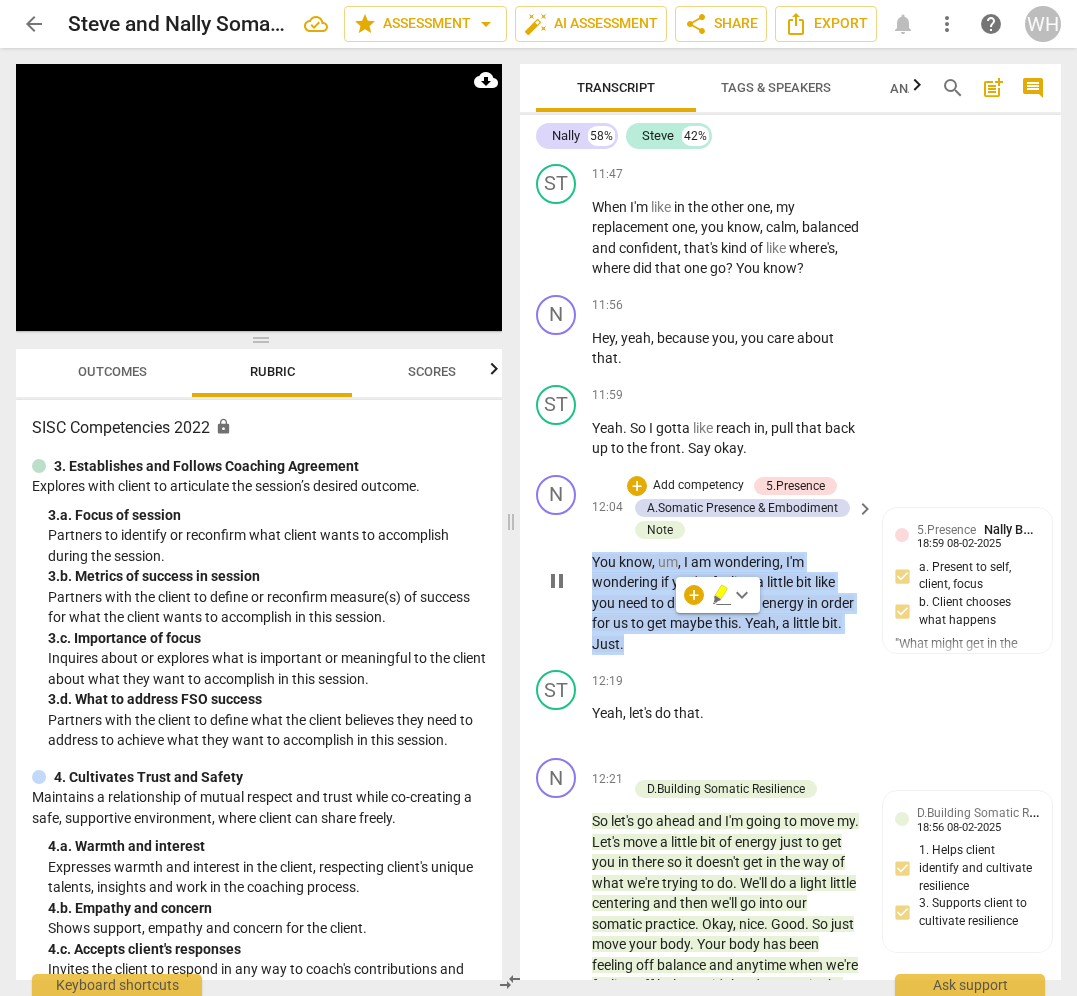 copy on "You know , um , I am wondering , I'm wondering if you're feeling a little bit like you need to disperse a little energy in order for us to get maybe this . Yeah , a little bit . Just ." 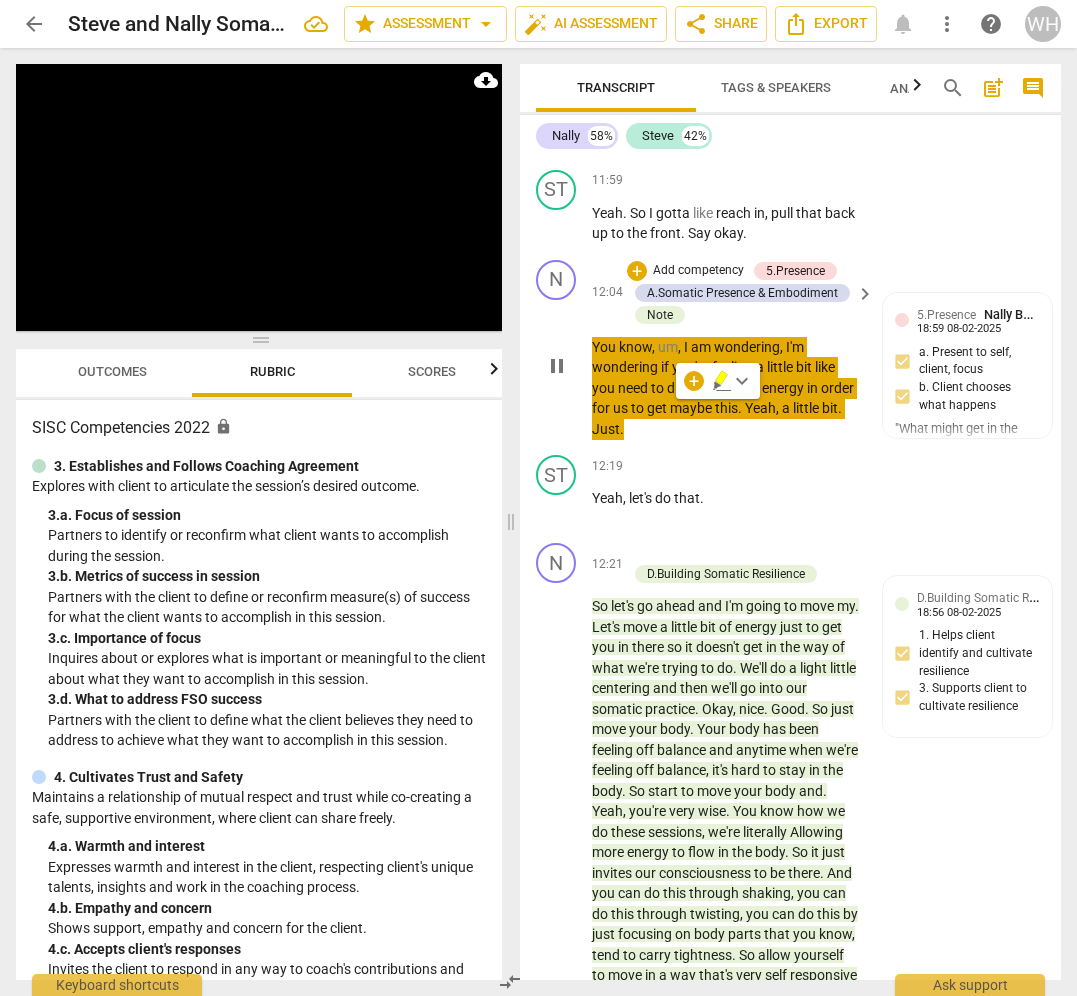 scroll, scrollTop: 9729, scrollLeft: 0, axis: vertical 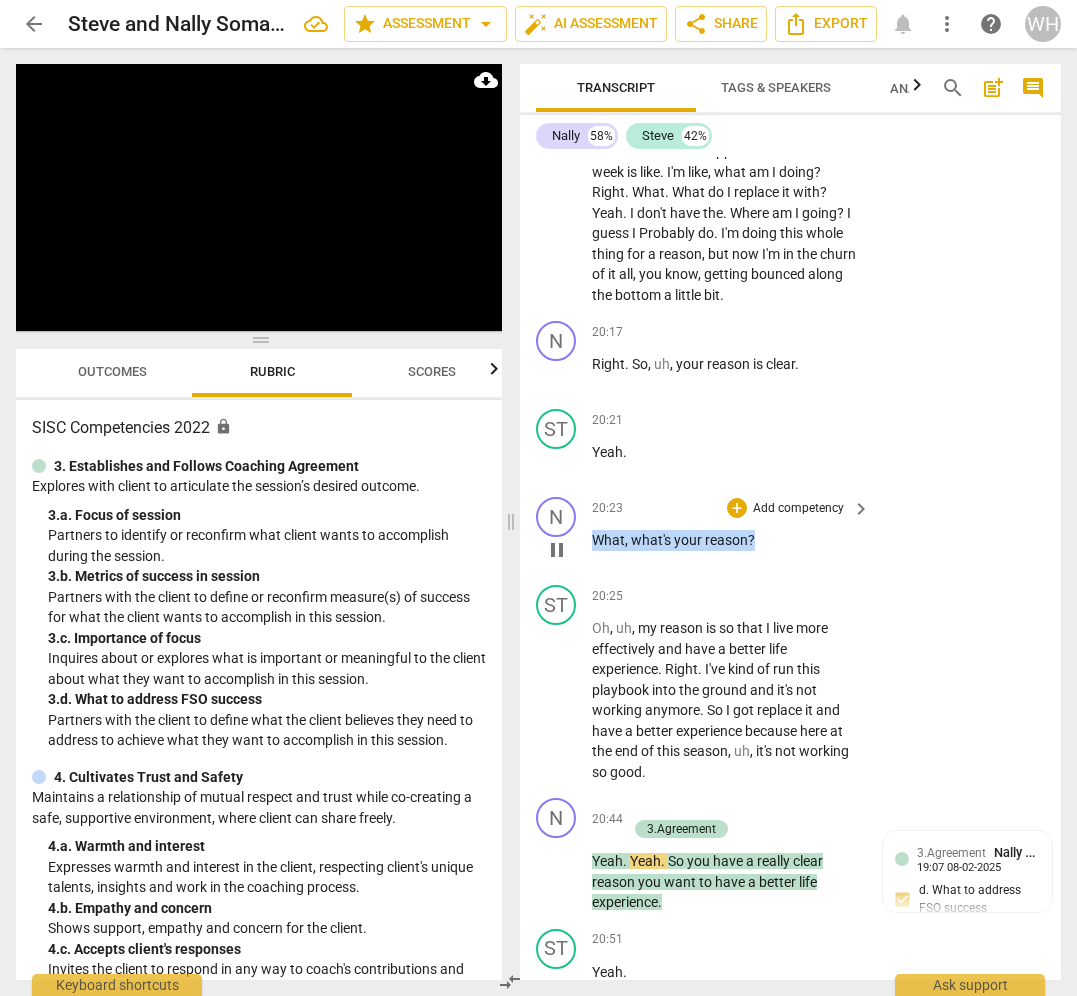 drag, startPoint x: 763, startPoint y: 530, endPoint x: 586, endPoint y: 523, distance: 177.13837 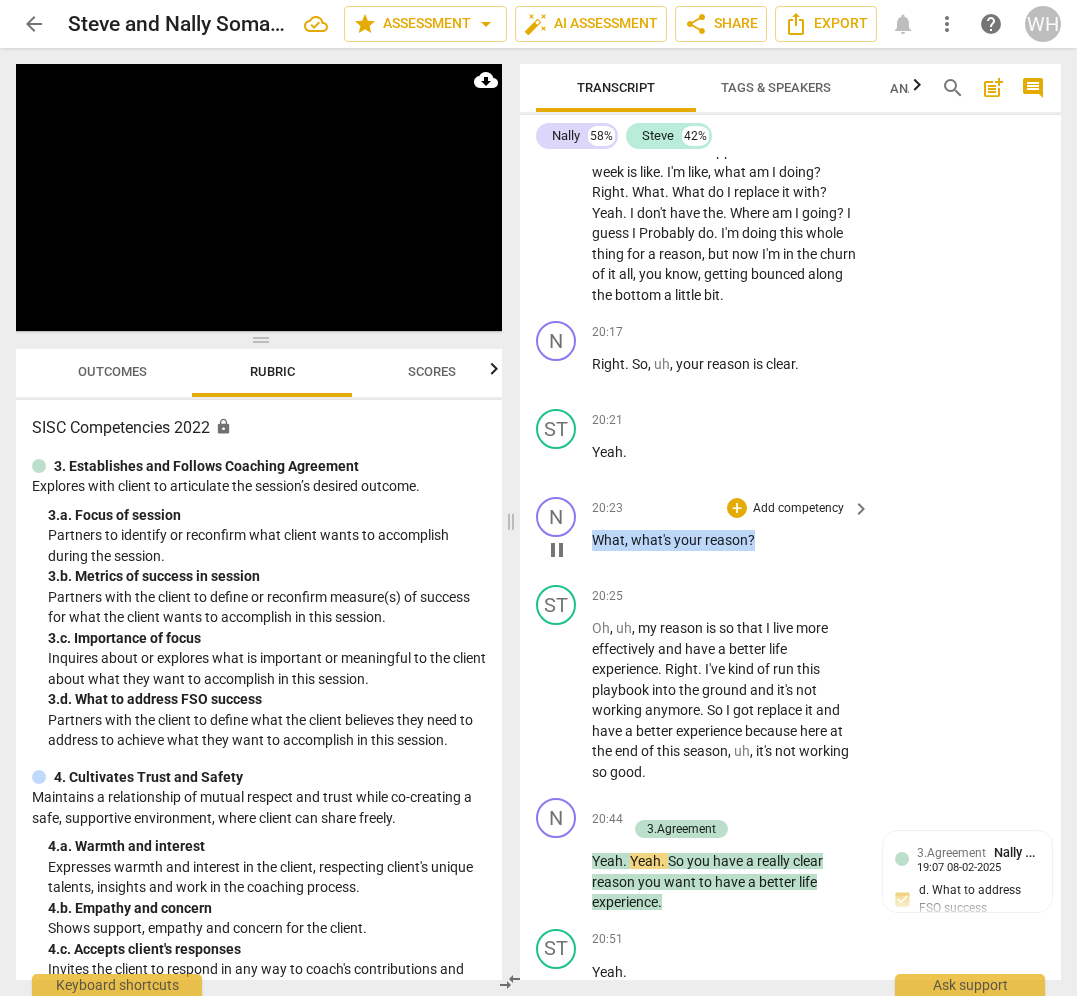 click on "N play_arrow pause 20:23 + Add competency keyboard_arrow_right What ,   what's   your   reason ?" at bounding box center [790, 533] 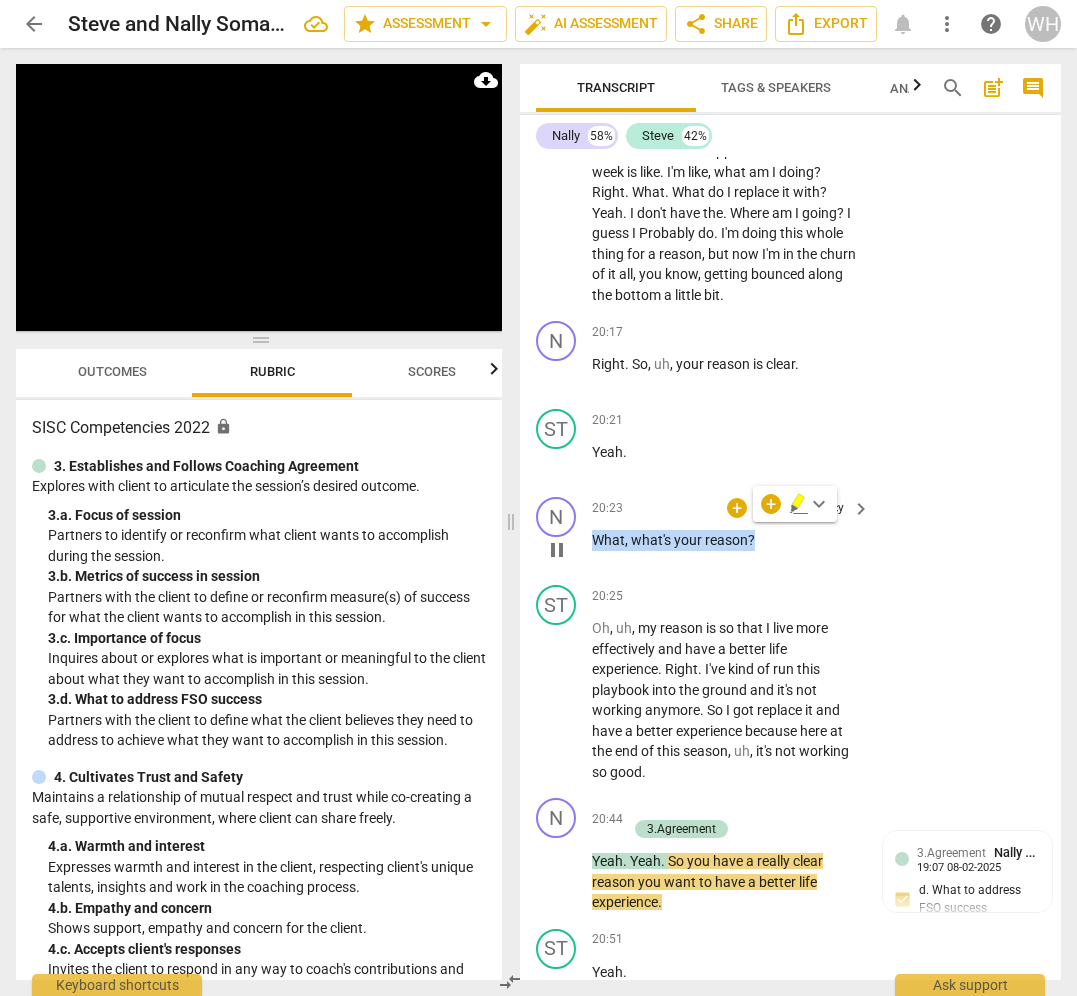 copy on "What ,   what's   your   reason ?" 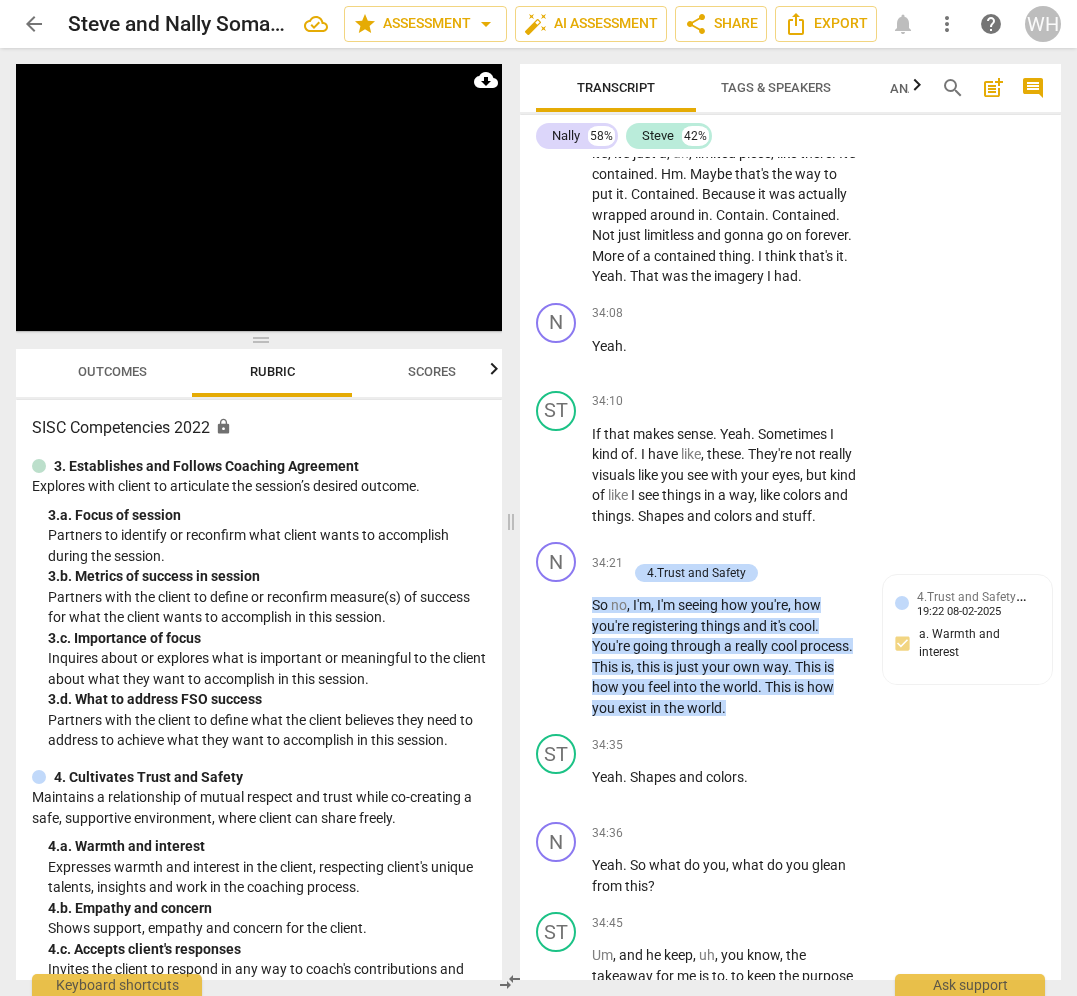 scroll, scrollTop: 23913, scrollLeft: 0, axis: vertical 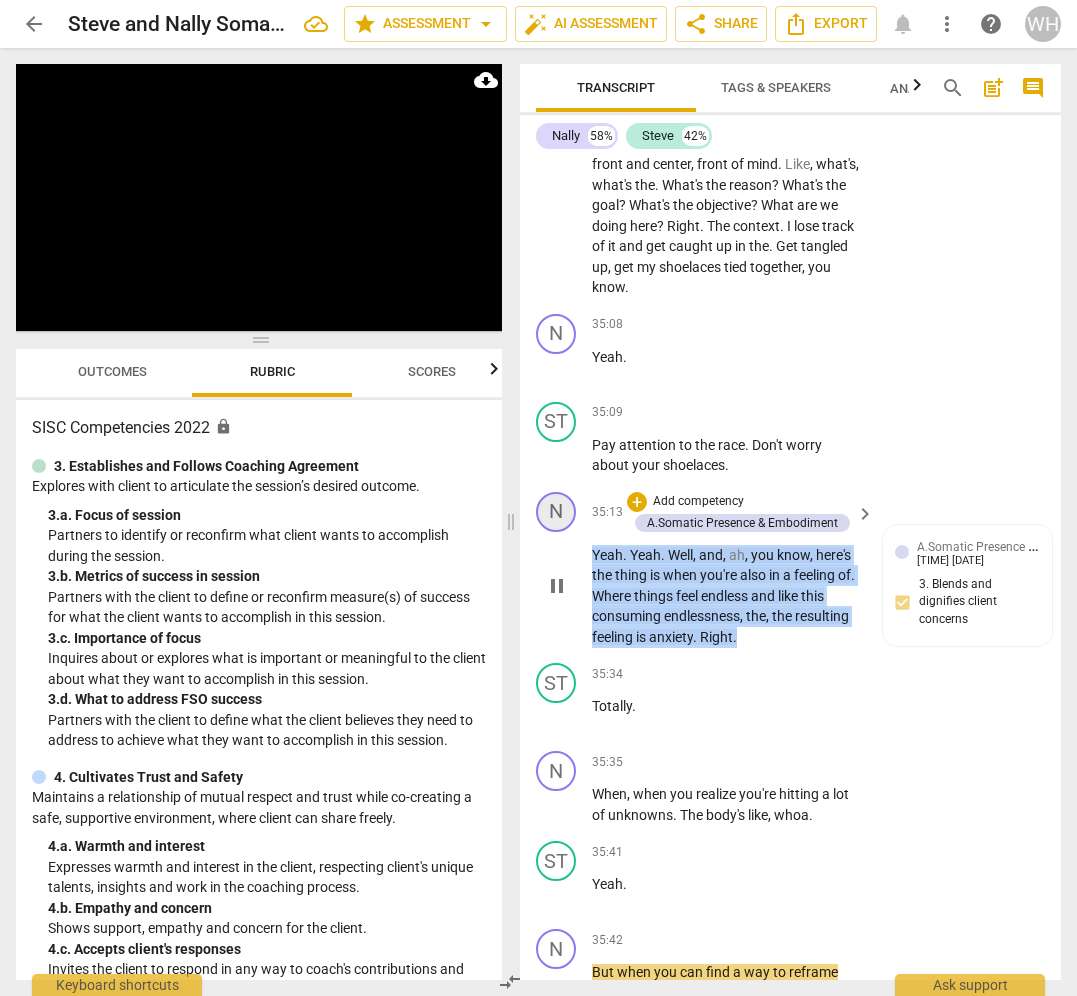 drag, startPoint x: 763, startPoint y: 578, endPoint x: 546, endPoint y: 465, distance: 244.65895 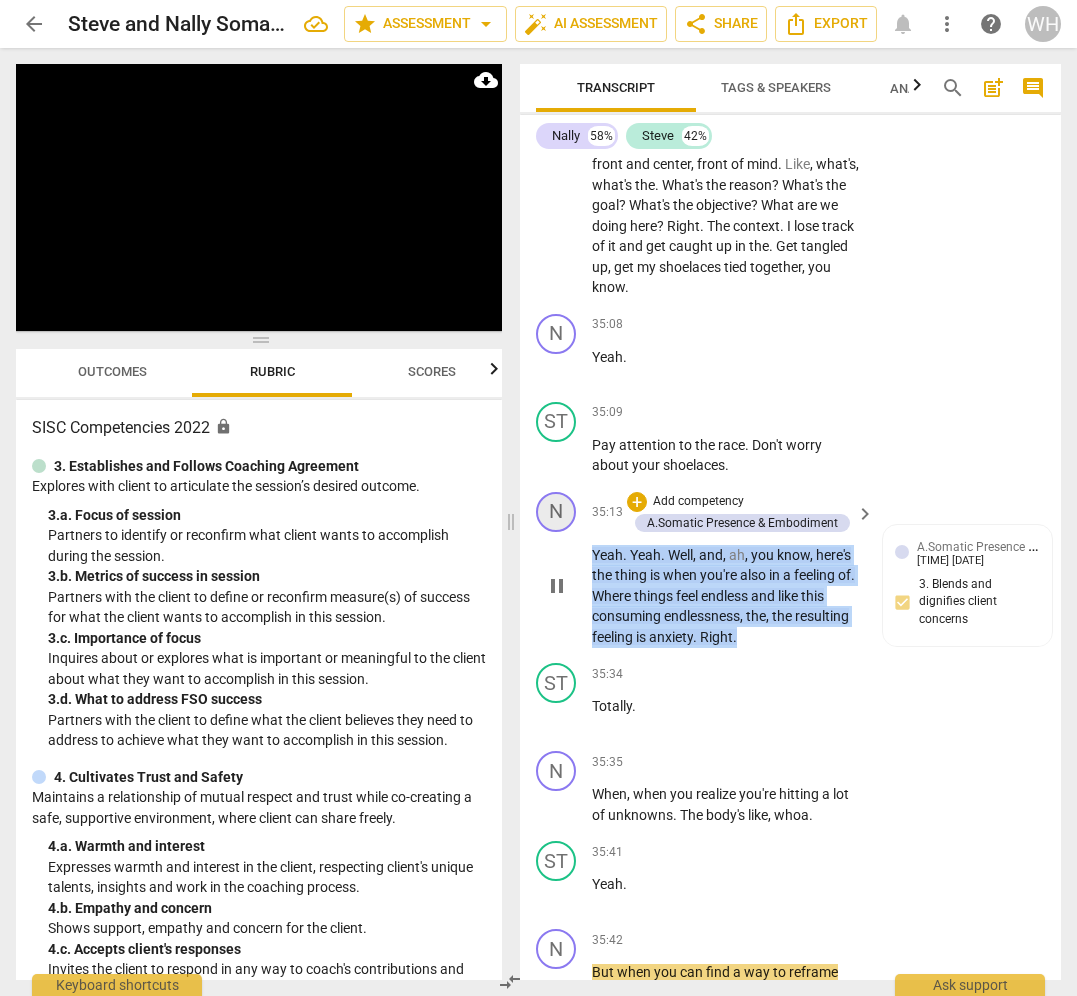 click on "N play_arrow pause 35:13 + Add competency A.Somatic Presence & Embodiment keyboard_arrow_right Yeah . Yeah . Well , and , ah , you know , here's the thing is when you're also in a feeling of . Where things feel endless and like this consuming endlessness , the , the resulting feeling is anxiety . Right . A.Somatic Presence & Embodiment [PERSON] [TIME] [DATE] 3. Blends and dignifies client concerns" at bounding box center [790, 570] 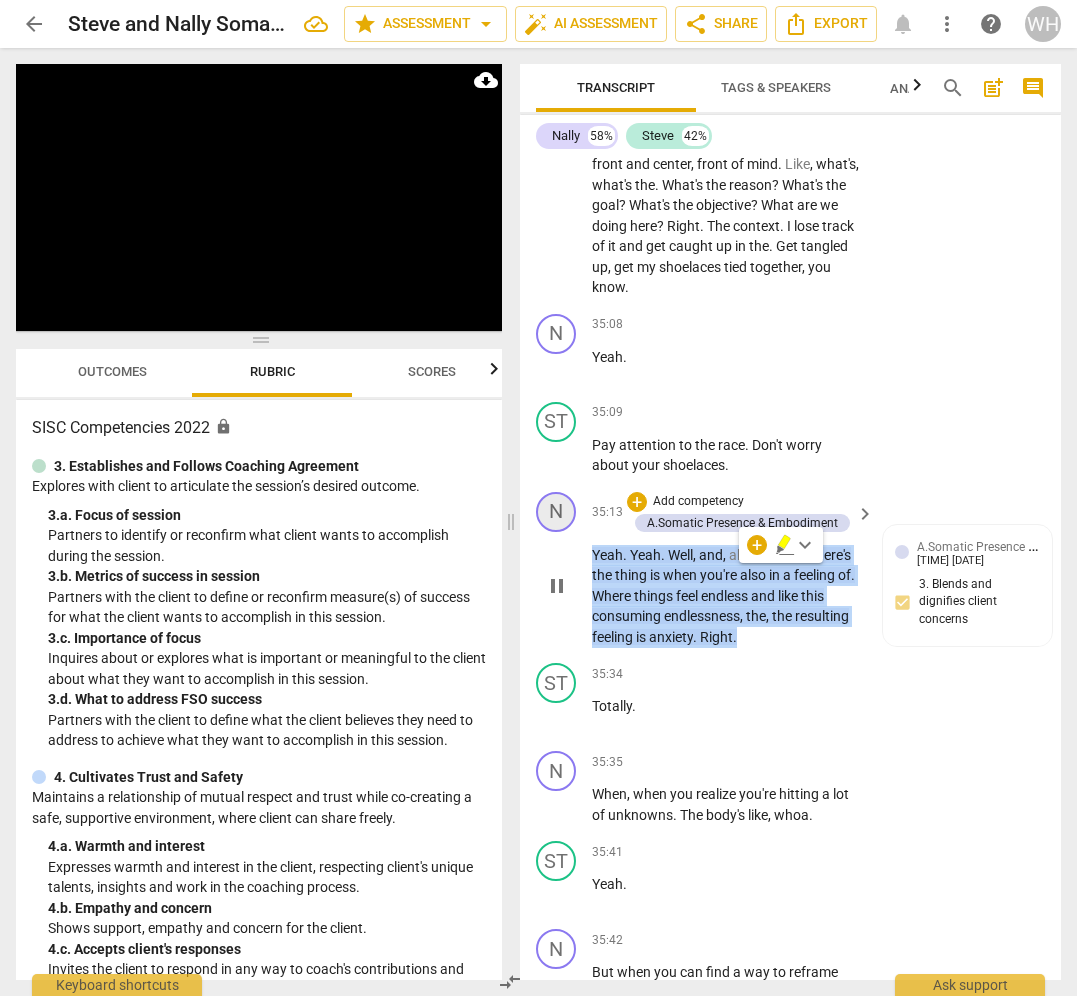 copy on "Yeah .   Yeah .   Well ,   and ,   ah ,   you   know ,   here's   the   thing   is   when   you're   also   in   a   feeling   of .   Where   things   feel   endless   and   like   this   consuming   endlessness ,   the ,   the   resulting   feeling   is   anxiety .   Right ." 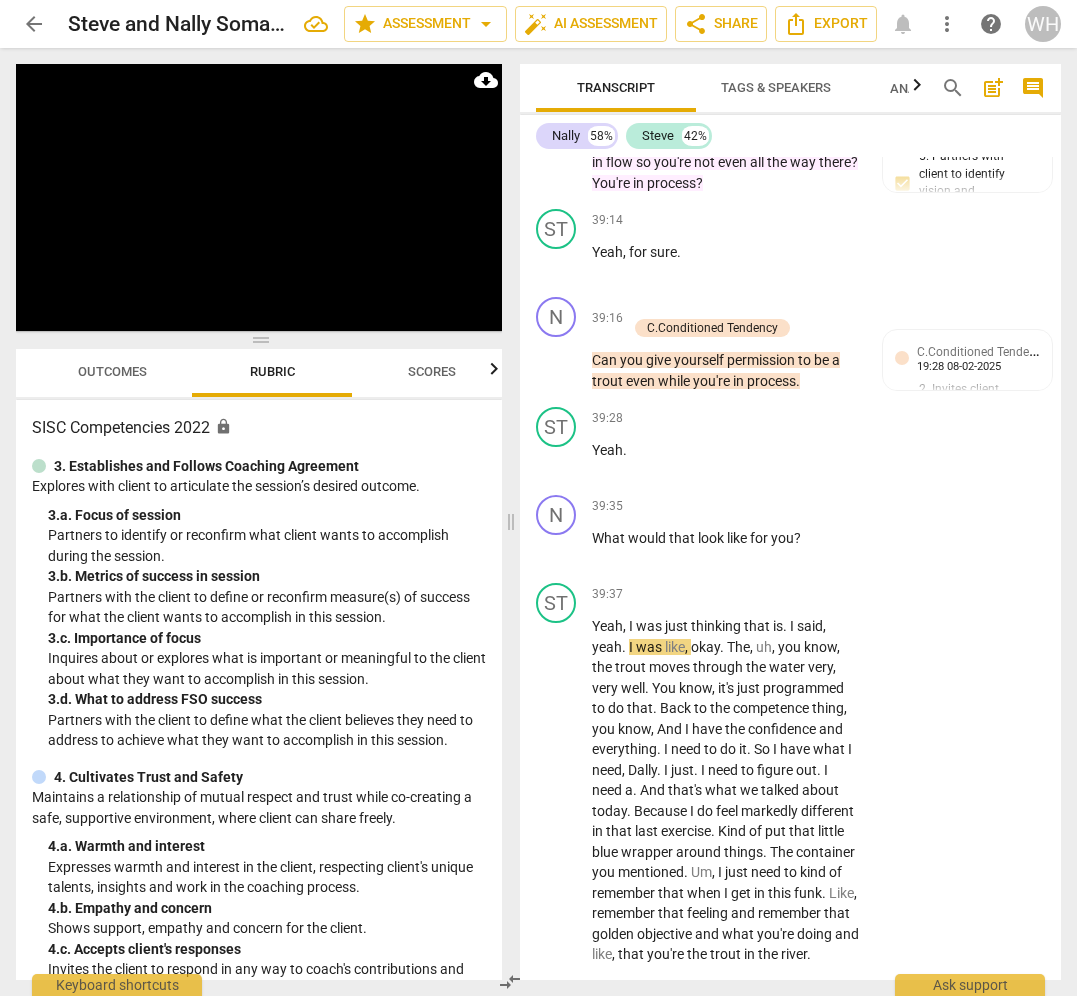 scroll, scrollTop: 27052, scrollLeft: 0, axis: vertical 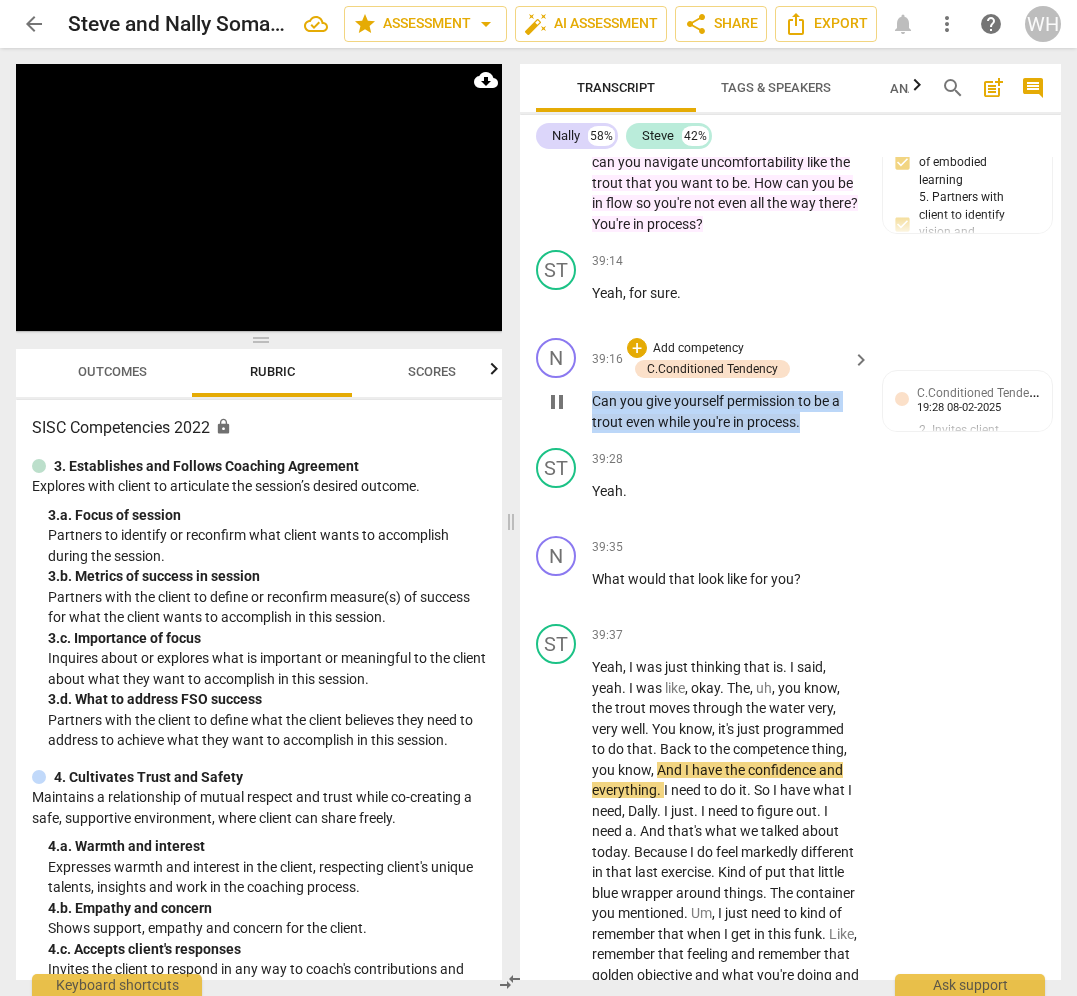 drag, startPoint x: 816, startPoint y: 344, endPoint x: 589, endPoint y: 325, distance: 227.79376 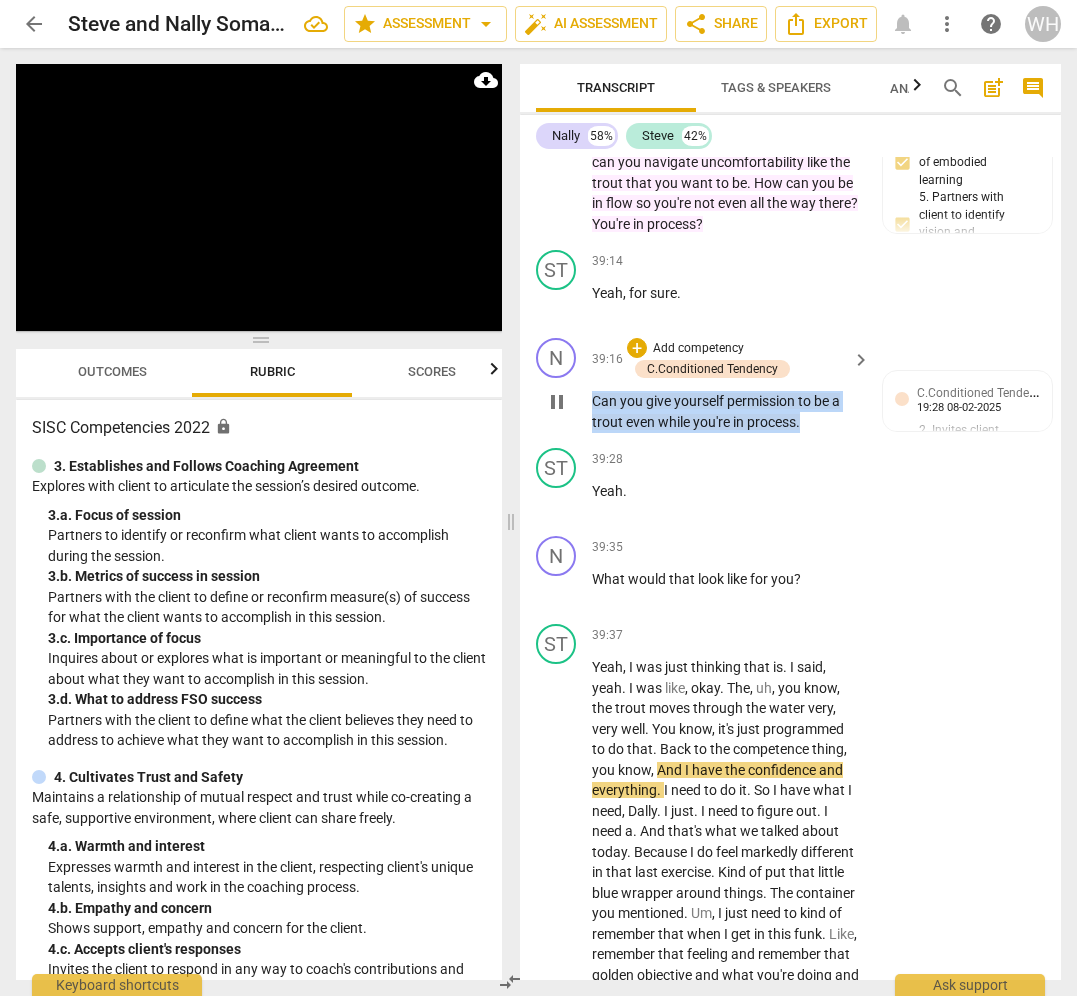 click on "N play_arrow pause 39:16 + Add competency C.Conditioned Tendency keyboard_arrow_right Can   you   give   yourself   permission   to   be   a   trout   even   while   you're   in   process . C.Conditioned Tendency Nally Berg 19:28 08-02-2025 2. Invites client curiosity of their current shape 4. Supports new choices and actions" at bounding box center [790, 385] 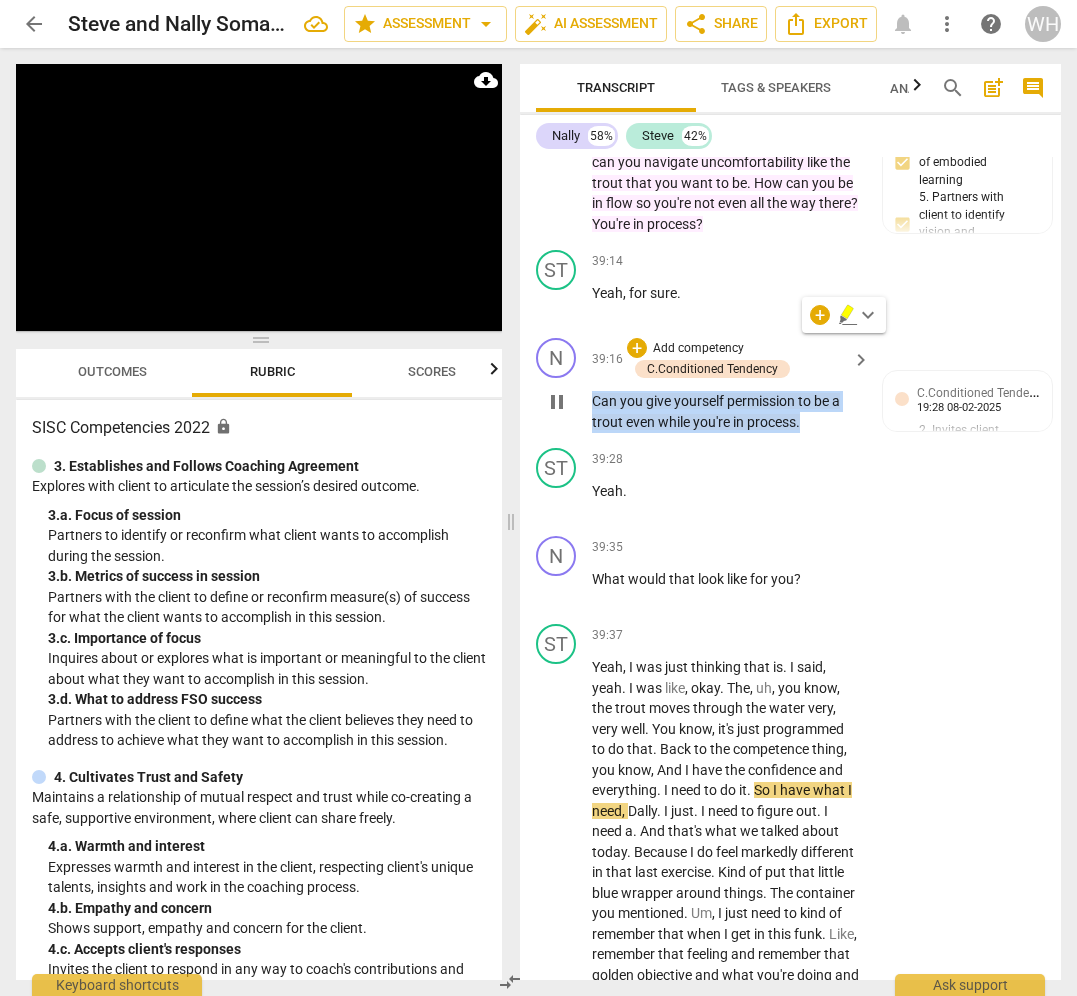 copy on "Can you give yourself permission to be a trout even while you're in process ." 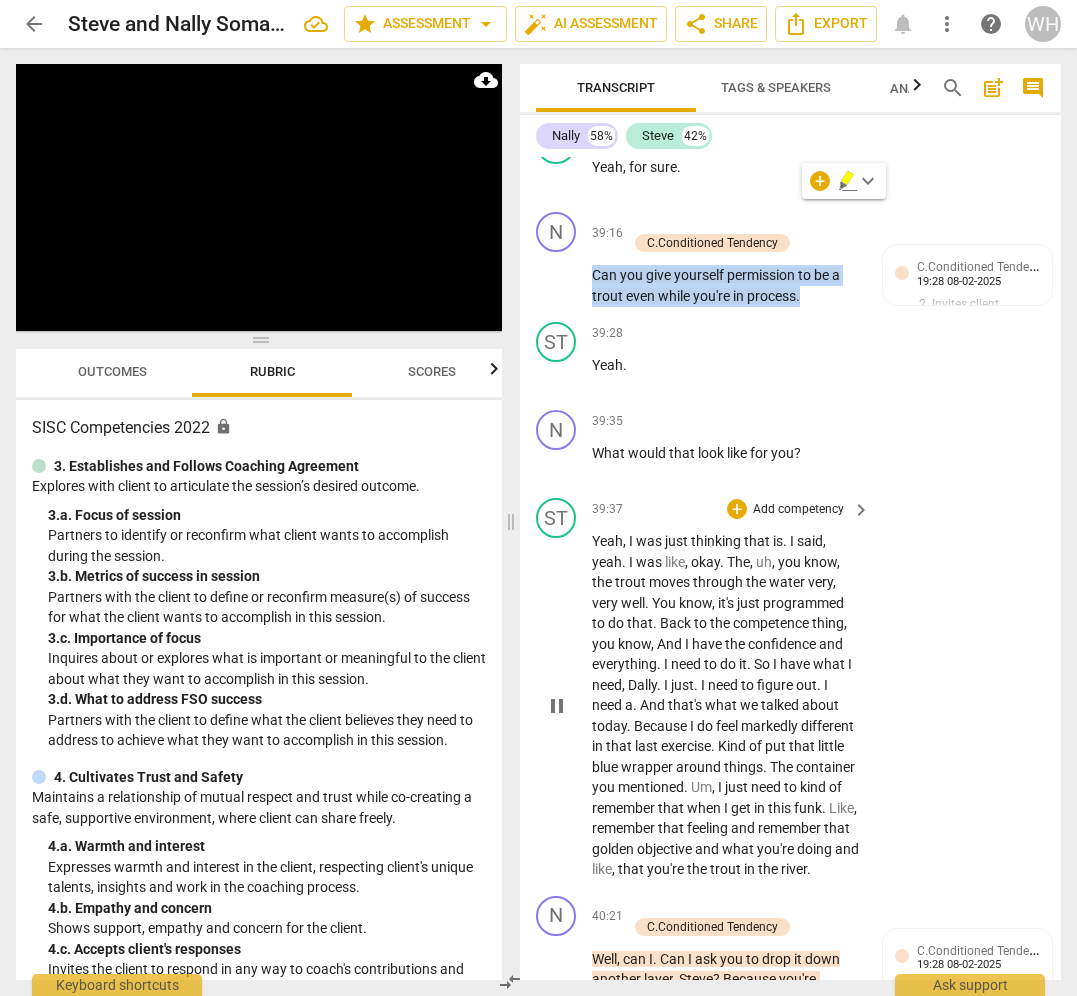 scroll, scrollTop: 27142, scrollLeft: 0, axis: vertical 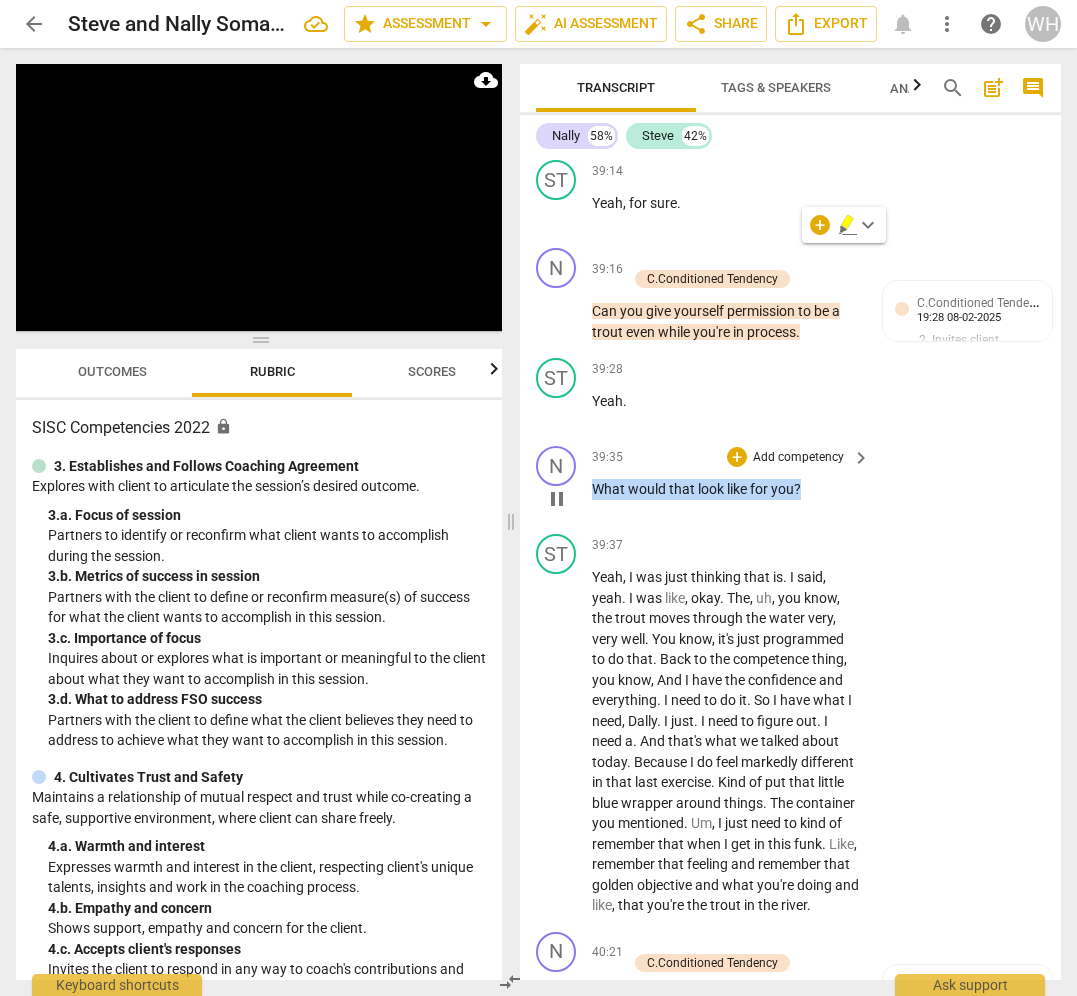drag, startPoint x: 838, startPoint y: 418, endPoint x: 584, endPoint y: 396, distance: 254.95097 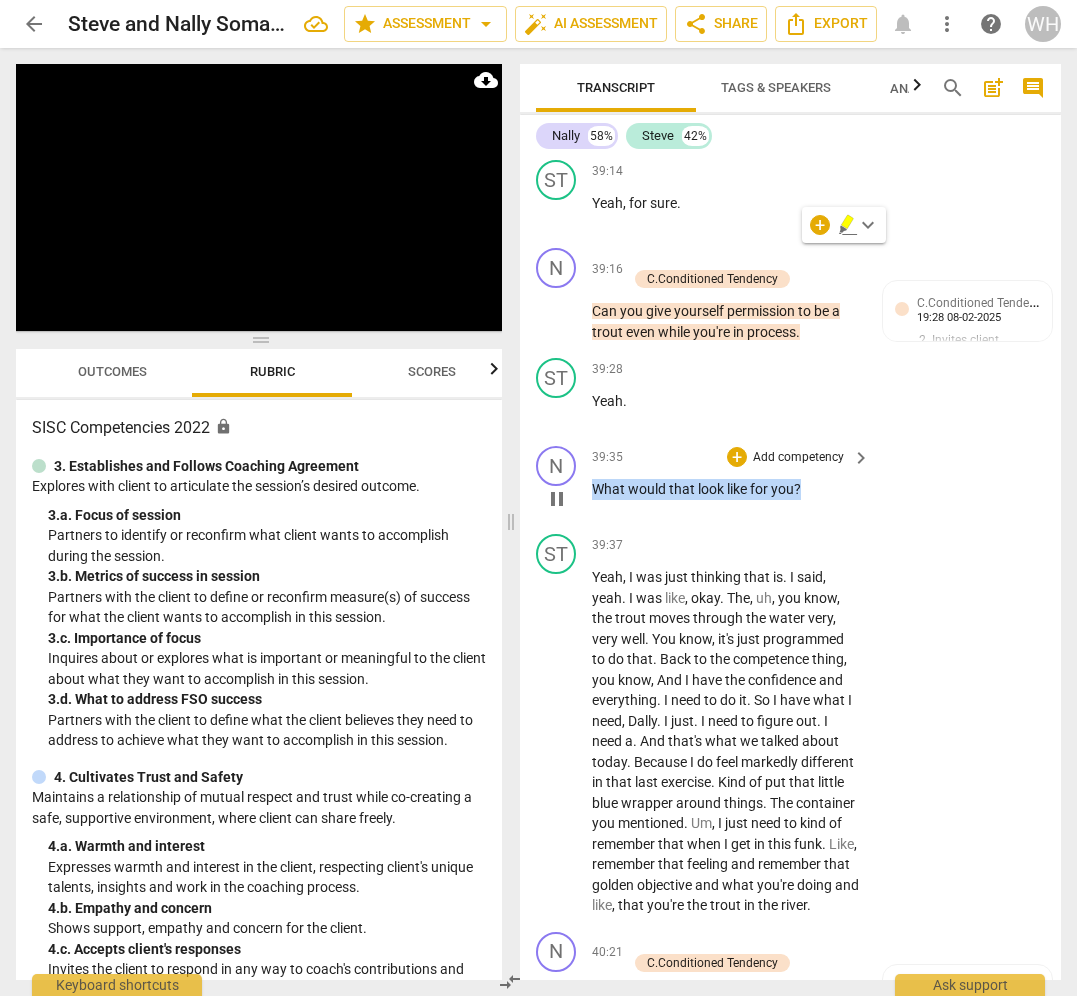 click on "N play_arrow pause 39:35 + Add competency keyboard_arrow_right What   would   that   look   like   for   you ?" at bounding box center (790, 482) 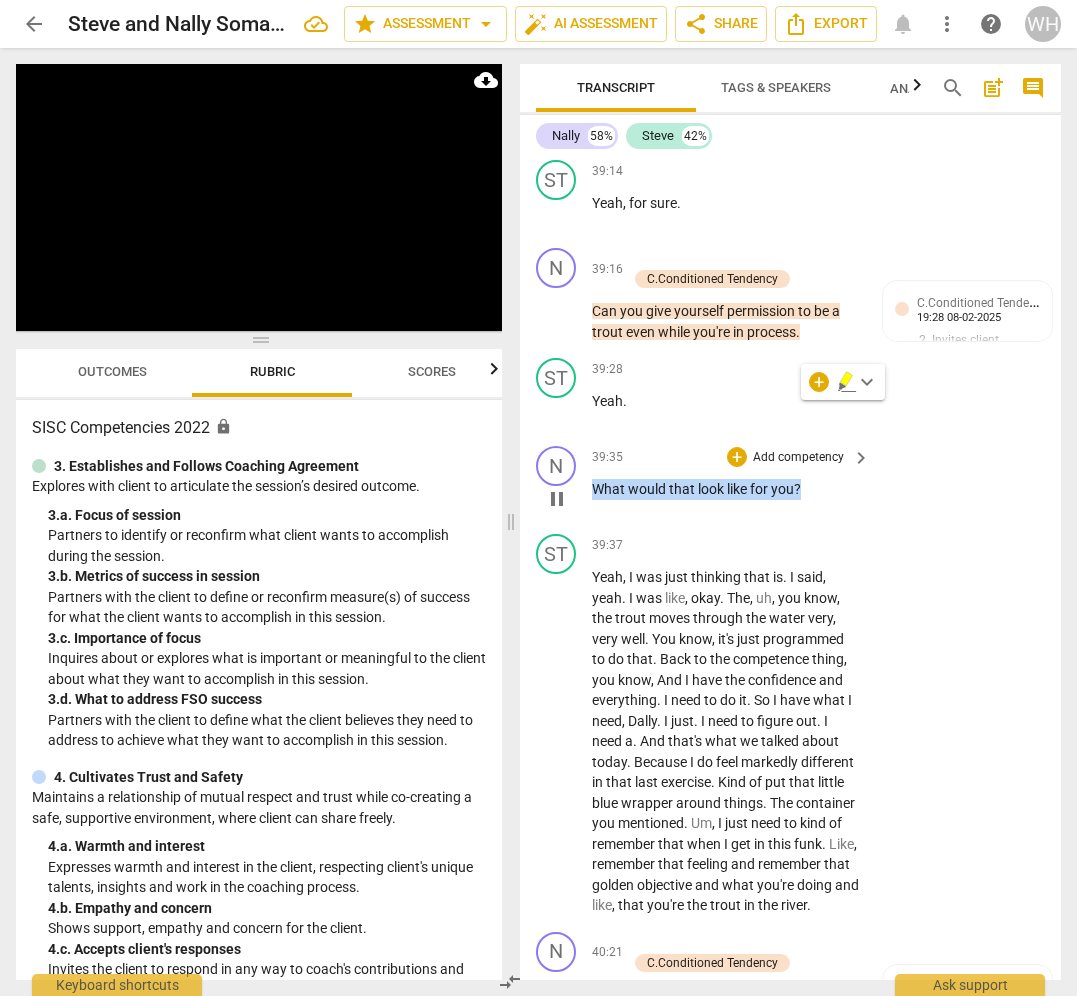 copy on "What   would   that   look   like   for   you ?" 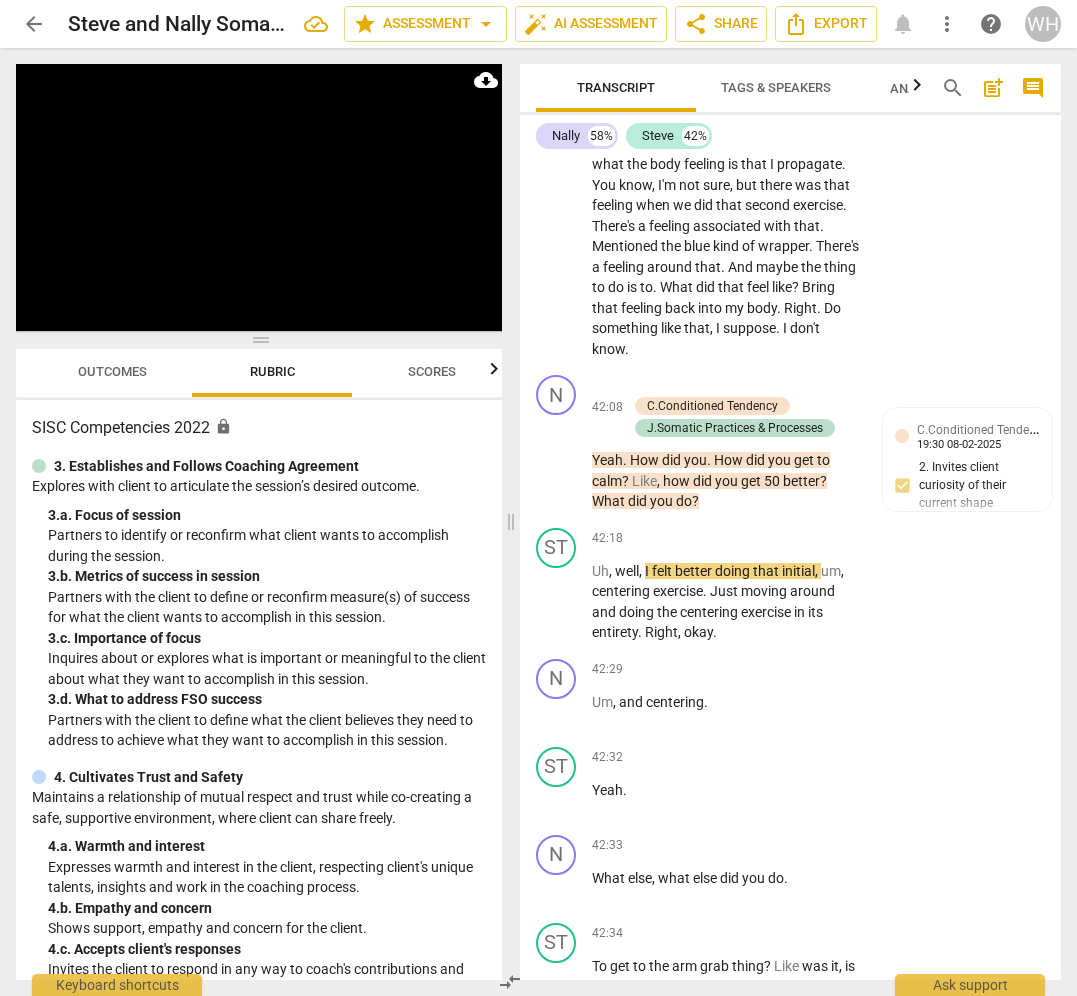 scroll, scrollTop: 28954, scrollLeft: 0, axis: vertical 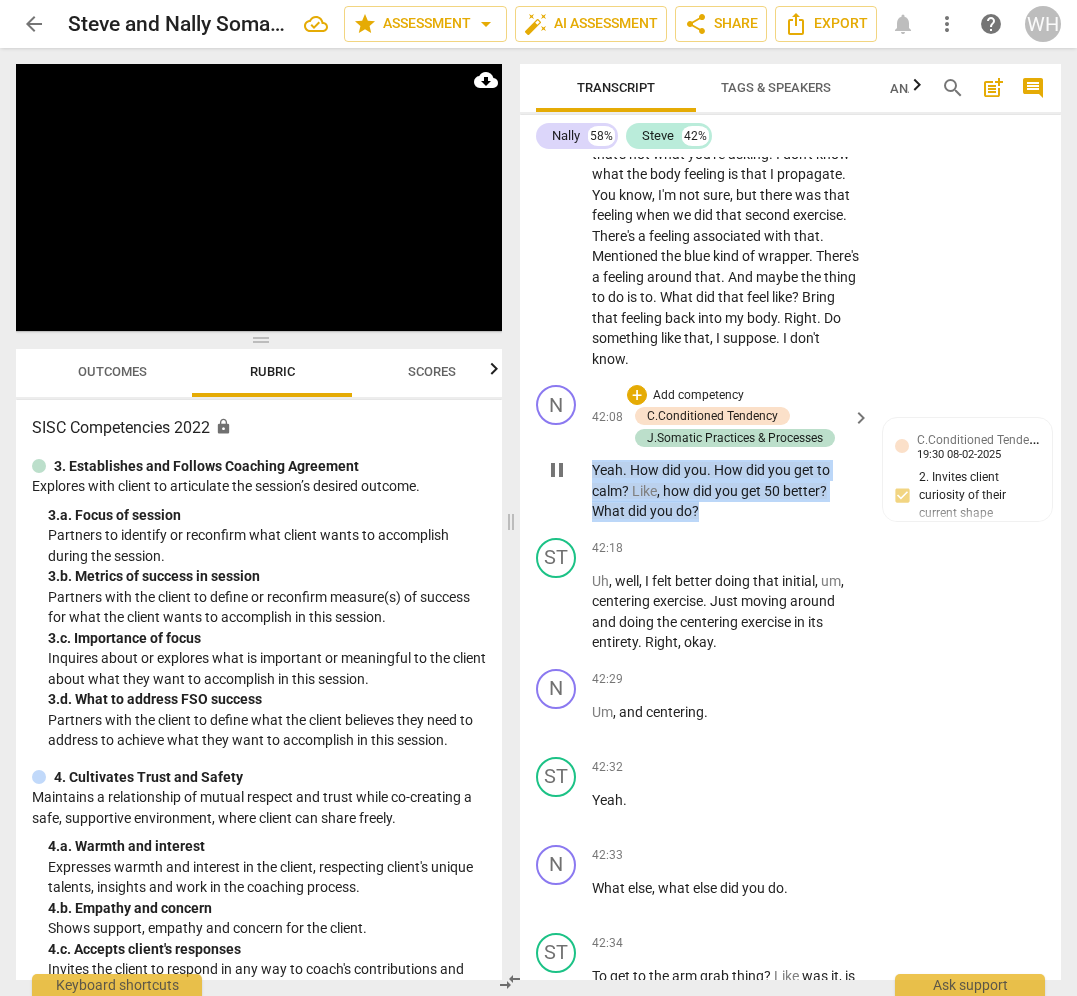 drag, startPoint x: 709, startPoint y: 436, endPoint x: 585, endPoint y: 389, distance: 132.60844 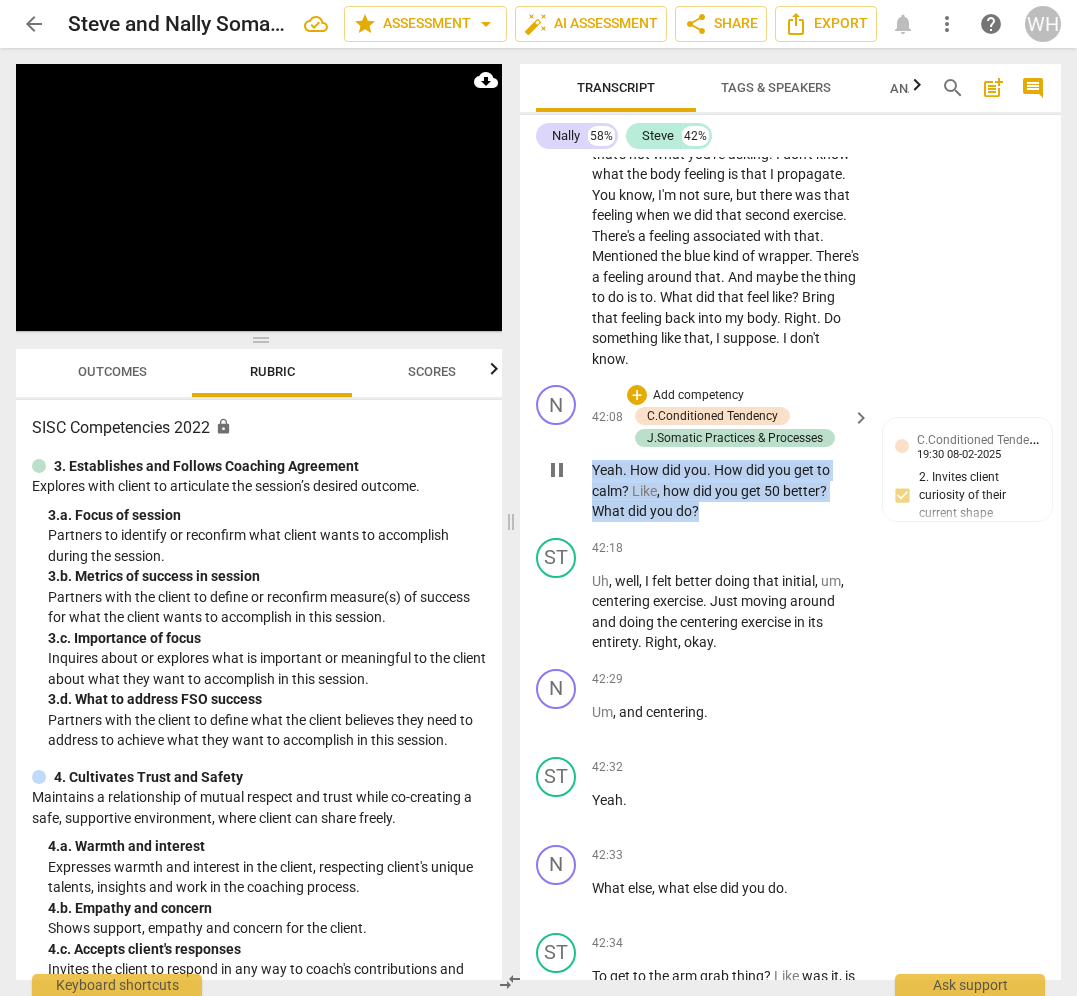 click on "N play_arrow pause 42:08 + Add competency C.Conditioned Tendency J.Somatic Practices & Processes keyboard_arrow_right Yeah . How did you . How did you get to calm ? Like , how did you get 50 better ? What did you do ? C.Conditioned Tendency [PERSON] [TIME] [DATE] 2. Invites client curiosity of their current shape 4. Supports new choices and actions J.Somatic Practices & Processes [PERSON] [TIME] [DATE]" at bounding box center [790, 453] 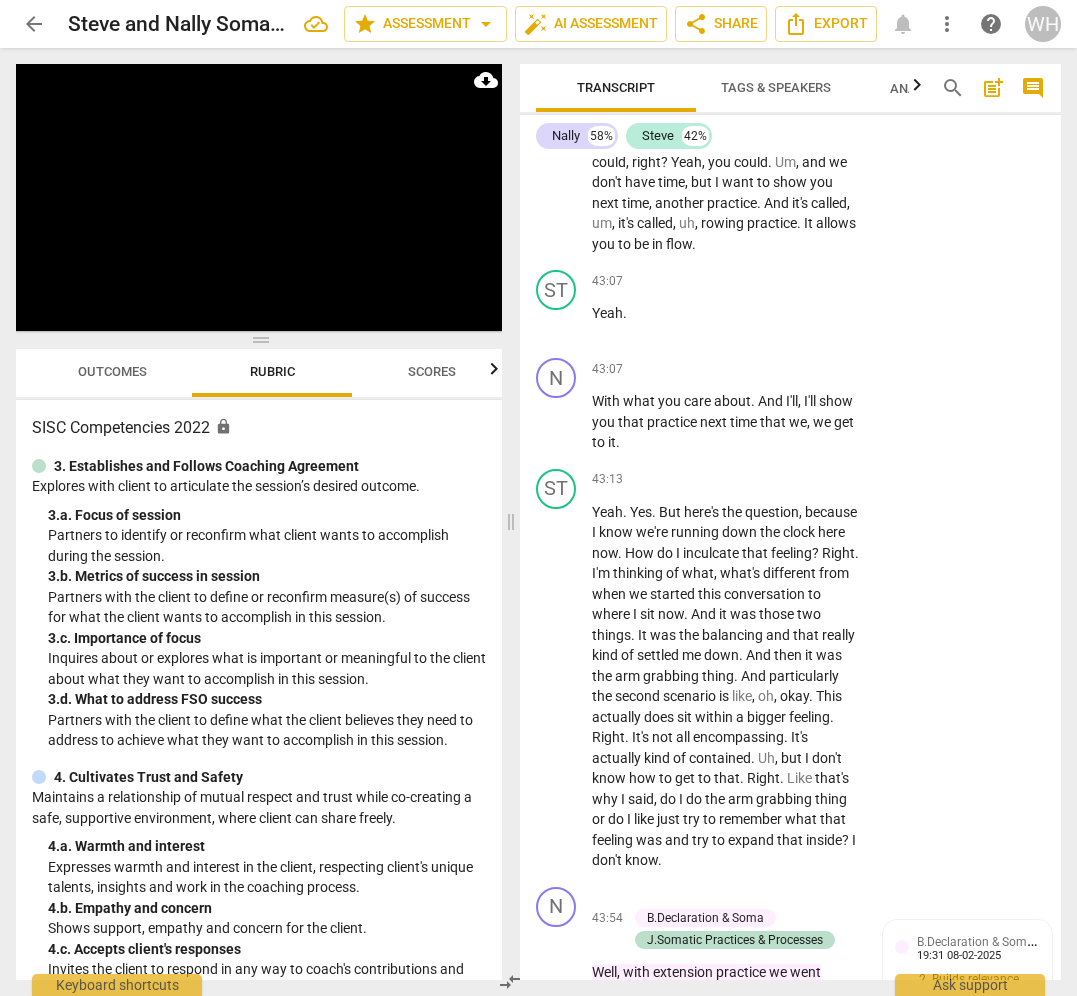 scroll, scrollTop: 32549, scrollLeft: 0, axis: vertical 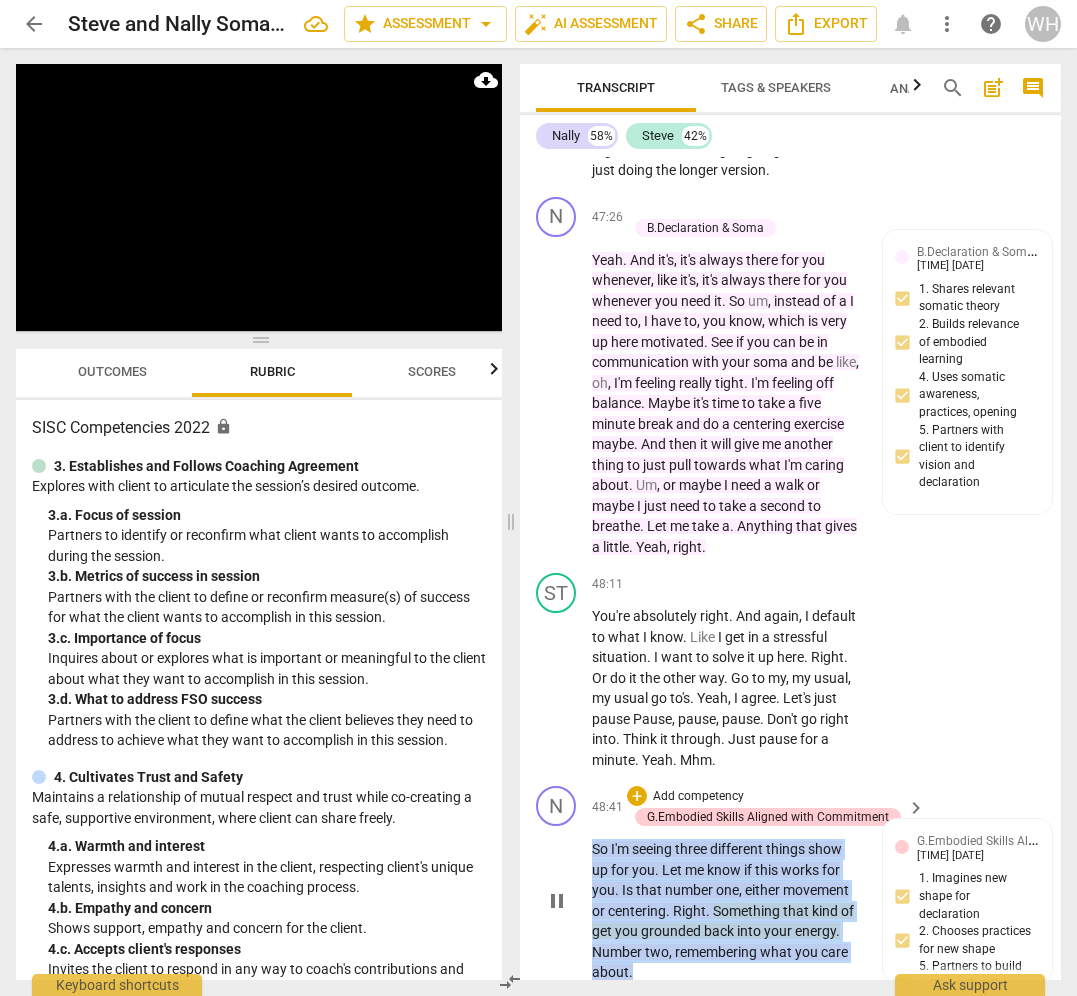 drag, startPoint x: 657, startPoint y: 869, endPoint x: 576, endPoint y: 733, distance: 158.29404 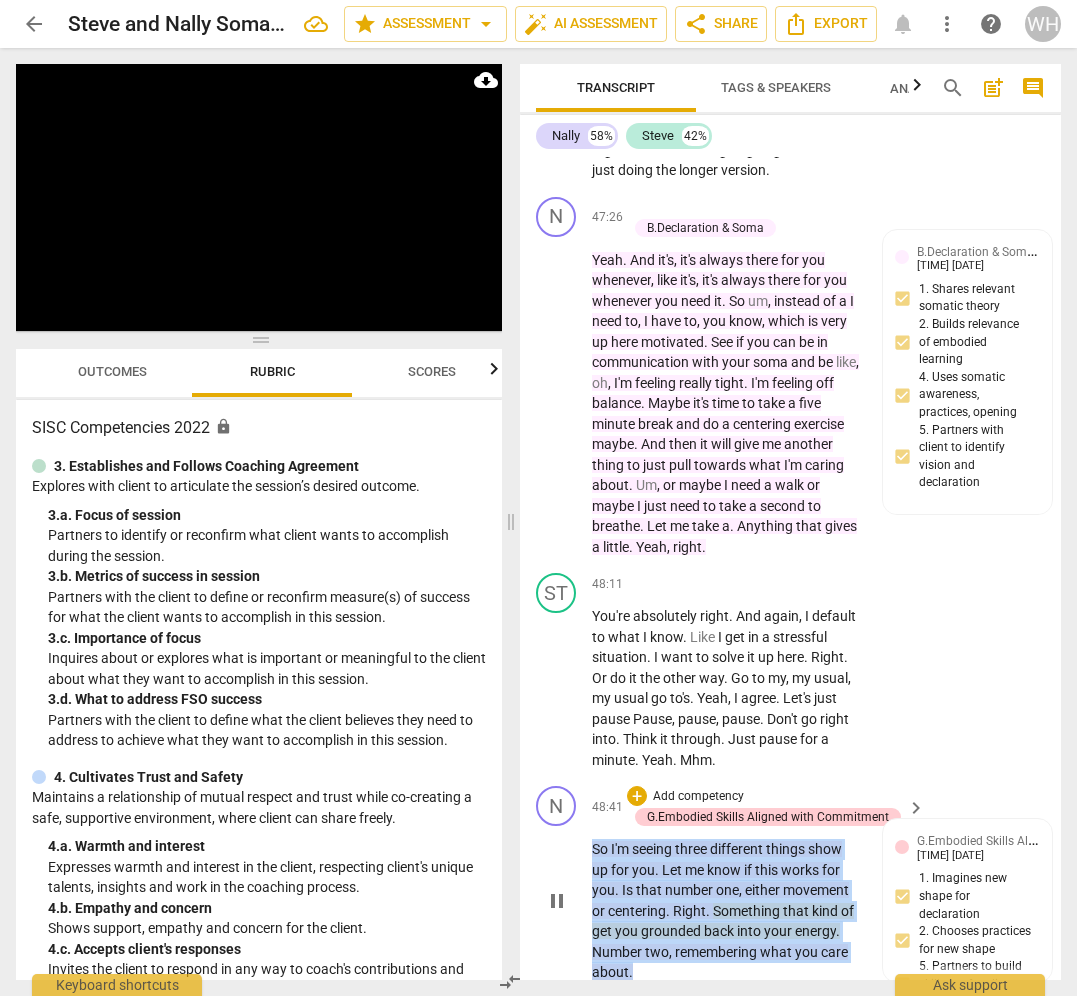click on "N play_arrow pause 48:41 + Add competency G.Embodied Skills Aligned with Commitment keyboard_arrow_right So   I'm   seeing   three   different   things   show   up   for   you .   Let   me   know   if   this   works   for   you .   Is   that   number   one ,   either   movement   or   centering .   Right .   Something   that   kind   of   get   you   grounded   back   into   your   energy .   Number   two ,   remembering   what   you   care   about . G.Embodied Skills Aligned with Commitment Nally Berg 19:35 08-02-2025 1. Imagines new shape for declaration 2. Chooses practices for new shape 5. Partners to build skills set for client practices" at bounding box center [790, 884] 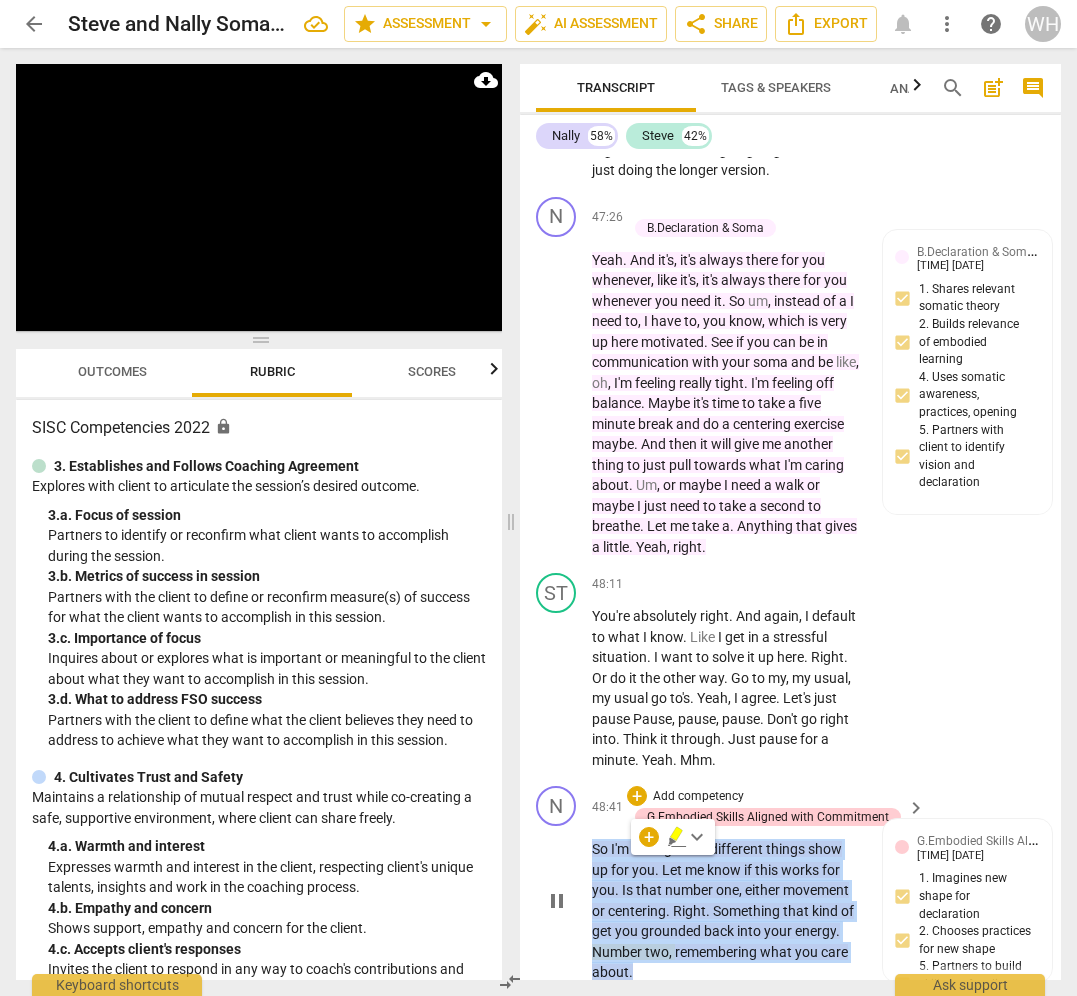 copy on "So I'm seeing three different things show up for you . Let me know if this works for you . Is that number one , either movement or centering . Right . Something that kind of get you grounded back into your energy . Number two , remembering what you care about ." 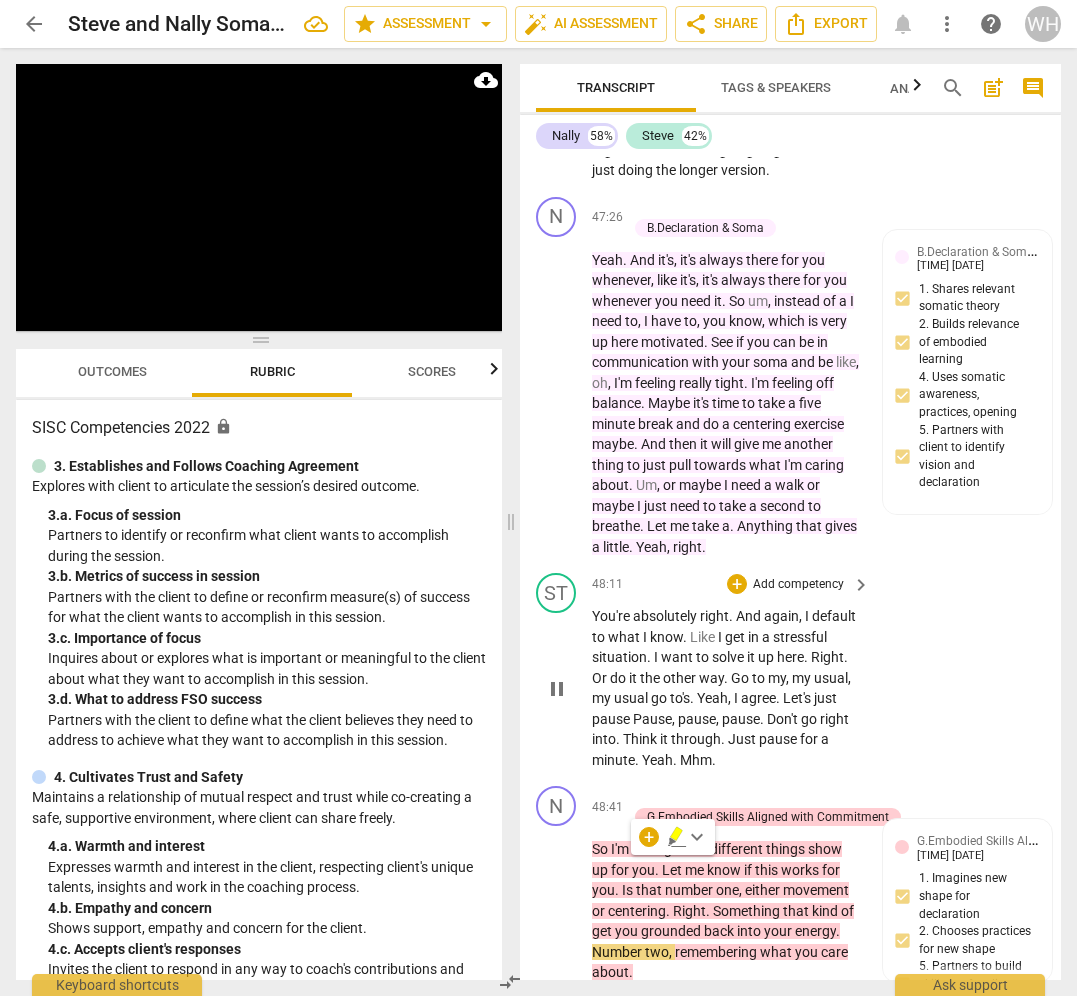 click on "ST play_arrow pause 48:11 + Add competency keyboard_arrow_right You're   absolutely   right .   And   again ,   I   default   to   what   I   know .   Like   I   get   in   a   stressful   situation .   I   want   to   solve   it   up   here .   Right .   Or   do   it   the   other   way .   Go   to   my ,   my   usual ,   my   usual   go   to's .   Yeah ,   I   agree .   Let's   just   pause   Pause ,   pause ,   pause .   Don't   go   right   into .   Think   it   through .   Just   pause   for   a   minute .   Yeah .   Mhm ." at bounding box center (790, 671) 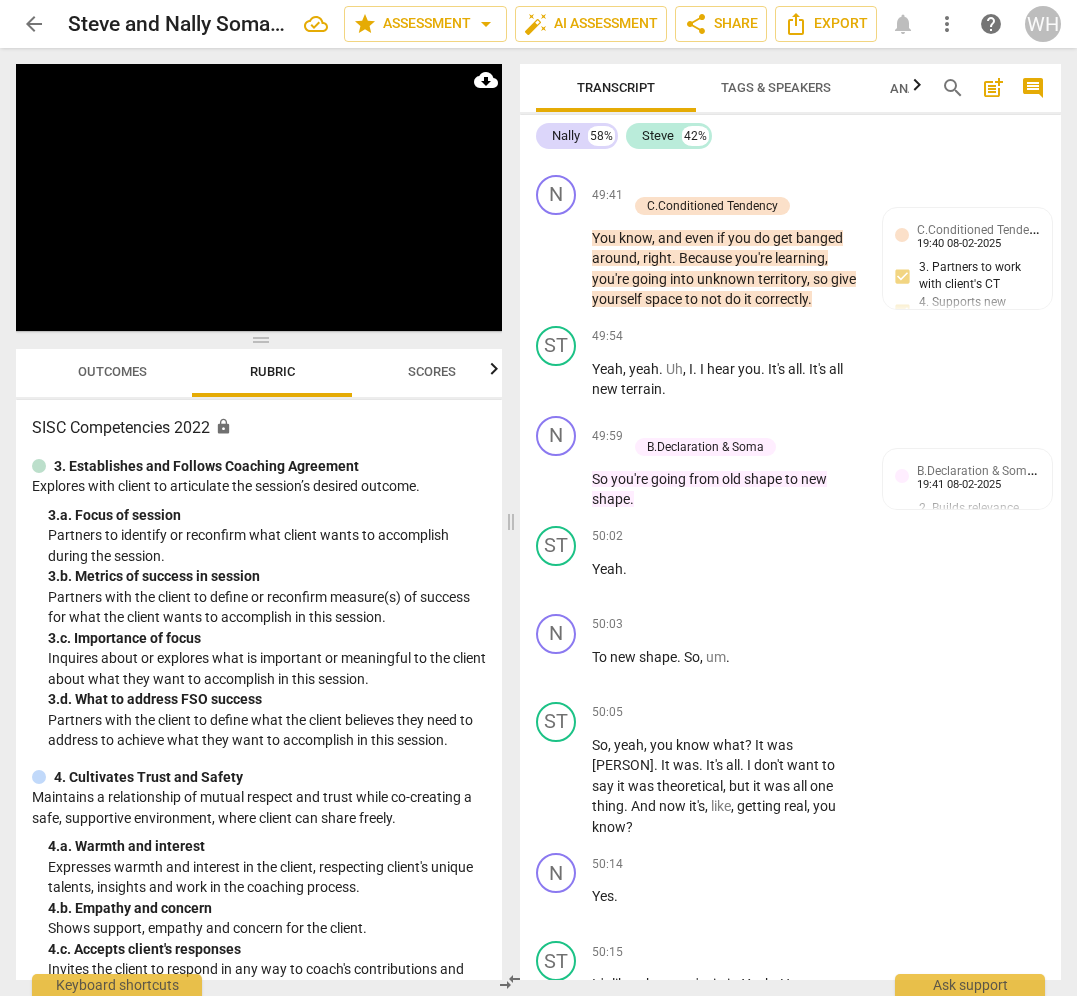 scroll, scrollTop: 34907, scrollLeft: 0, axis: vertical 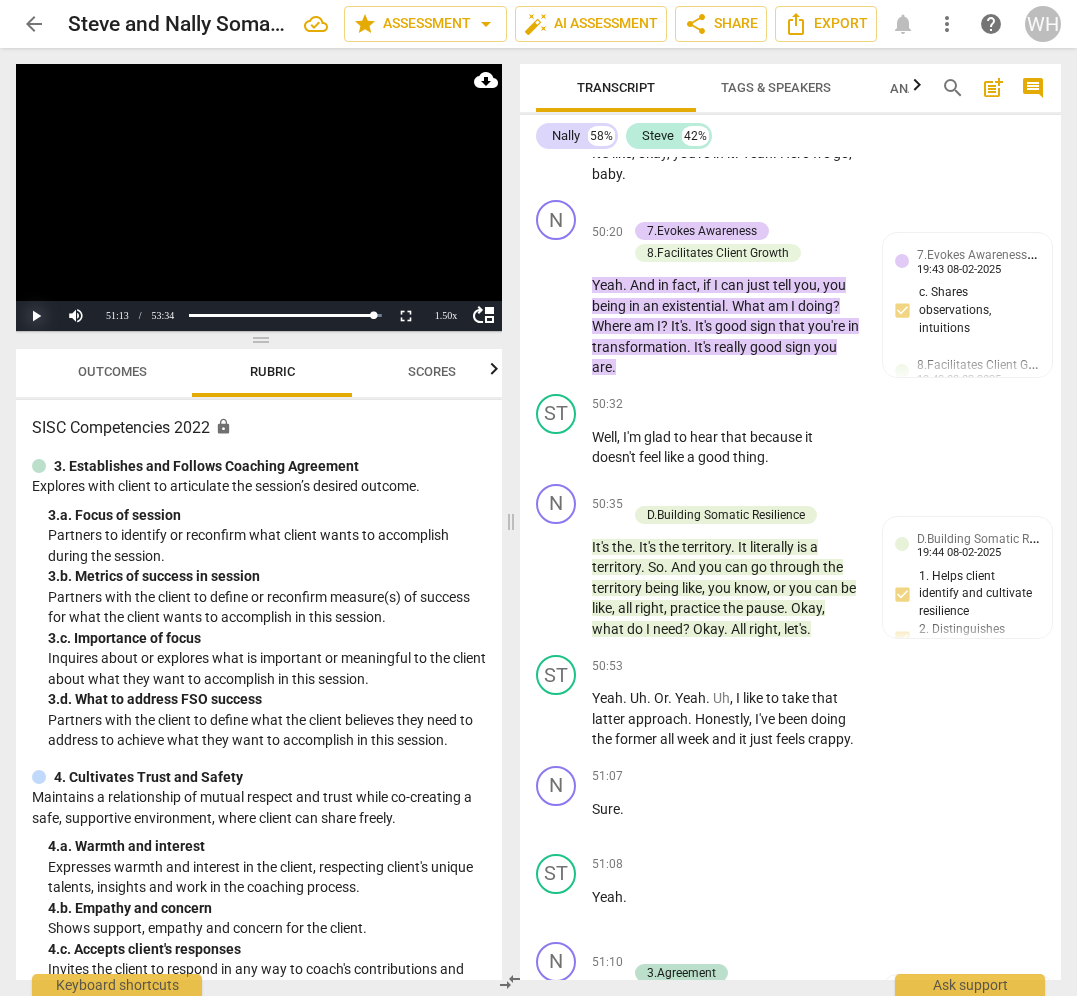 click on "Play" at bounding box center (36, 316) 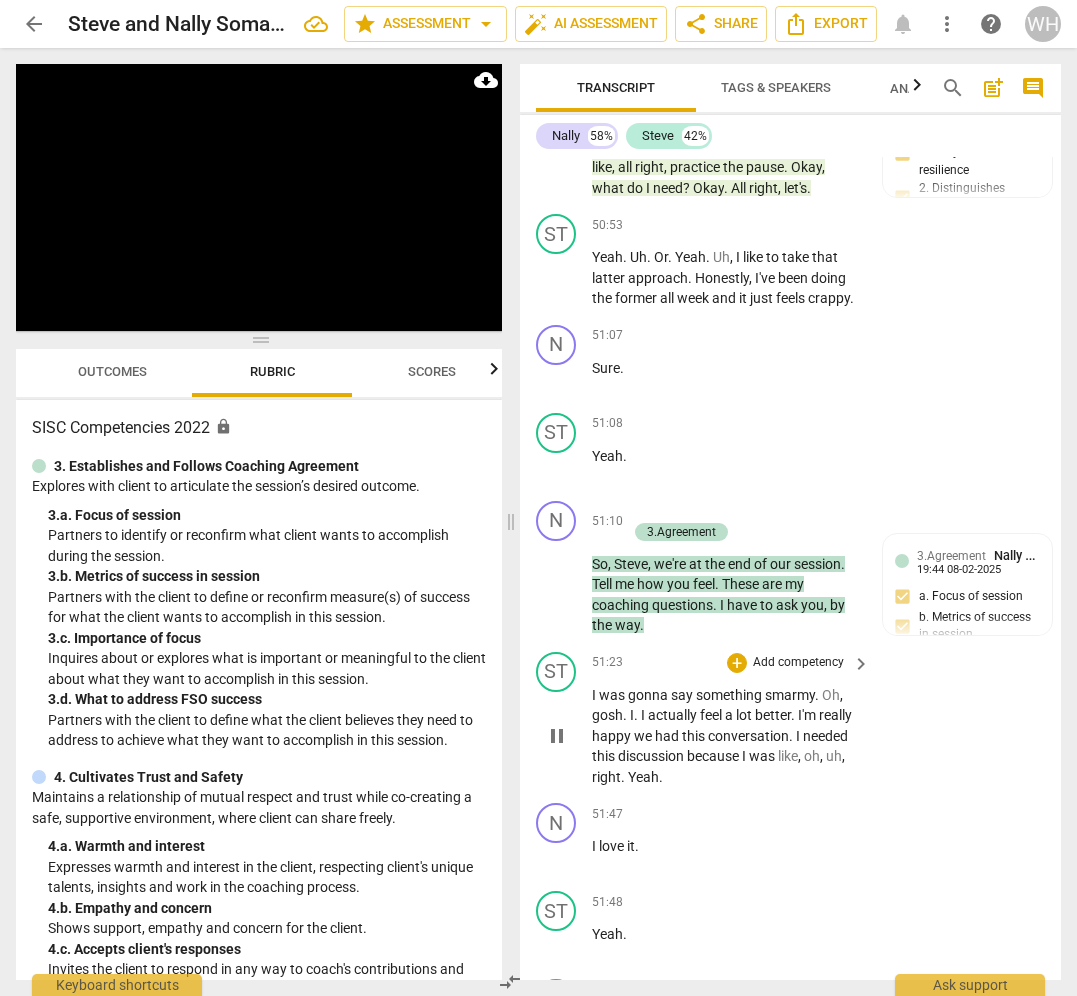 scroll, scrollTop: 35347, scrollLeft: 0, axis: vertical 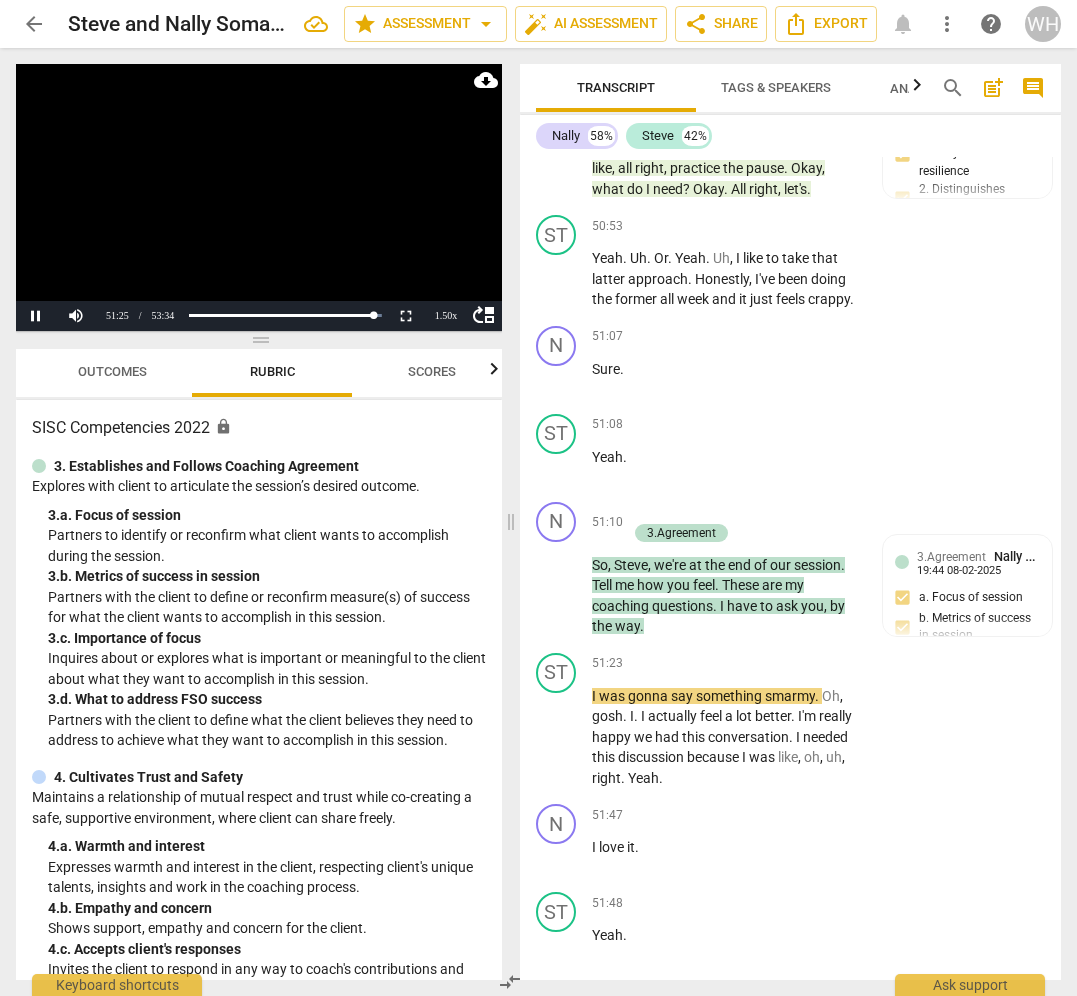 click at bounding box center (259, 197) 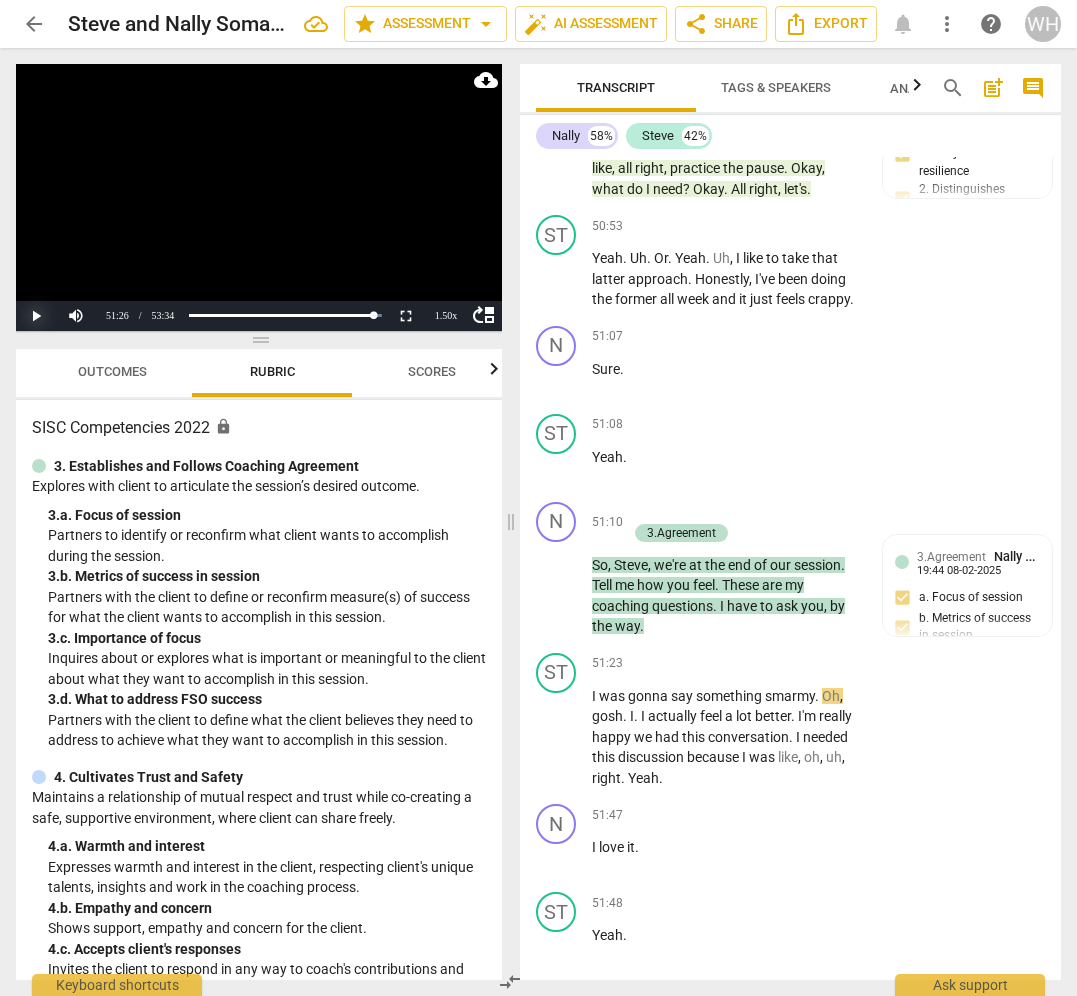 click on "Play" at bounding box center (36, 316) 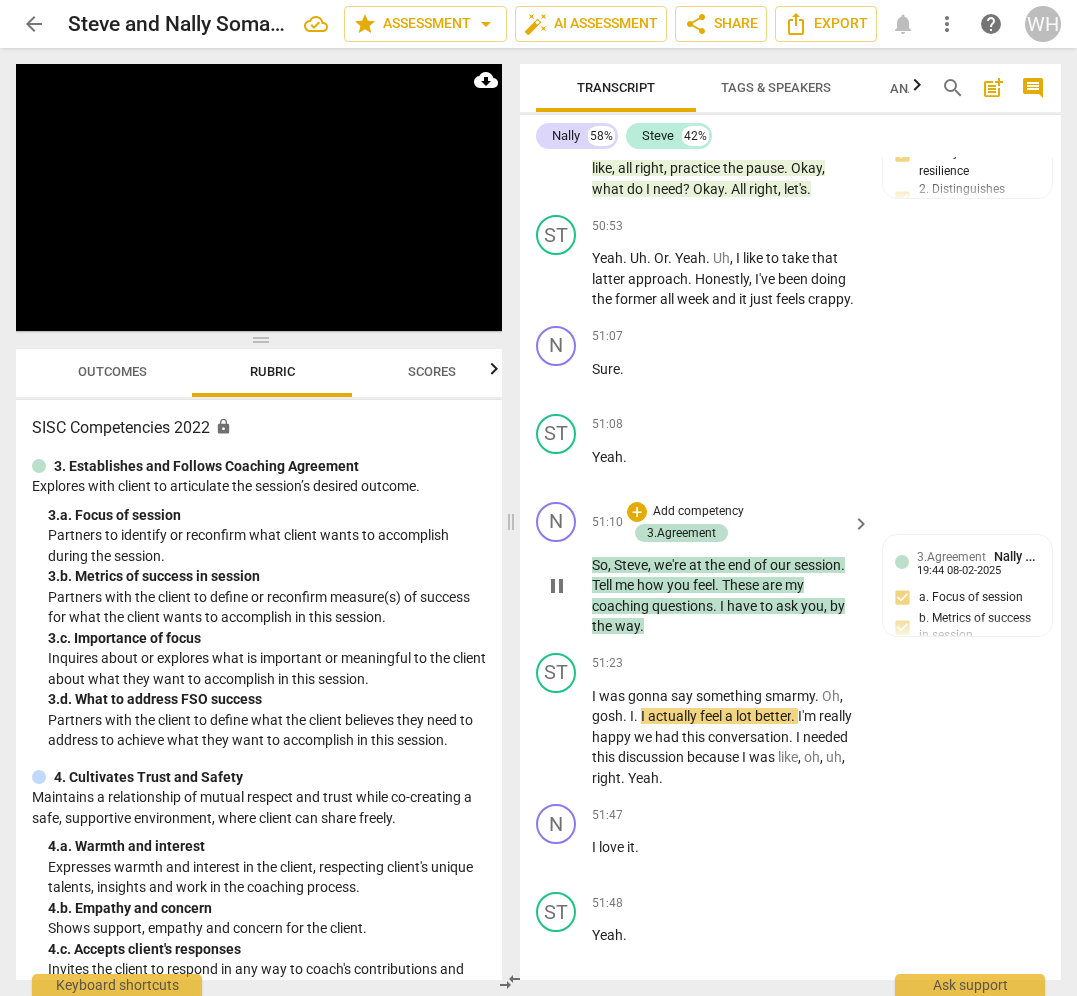 drag, startPoint x: 675, startPoint y: 499, endPoint x: 641, endPoint y: 493, distance: 34.525352 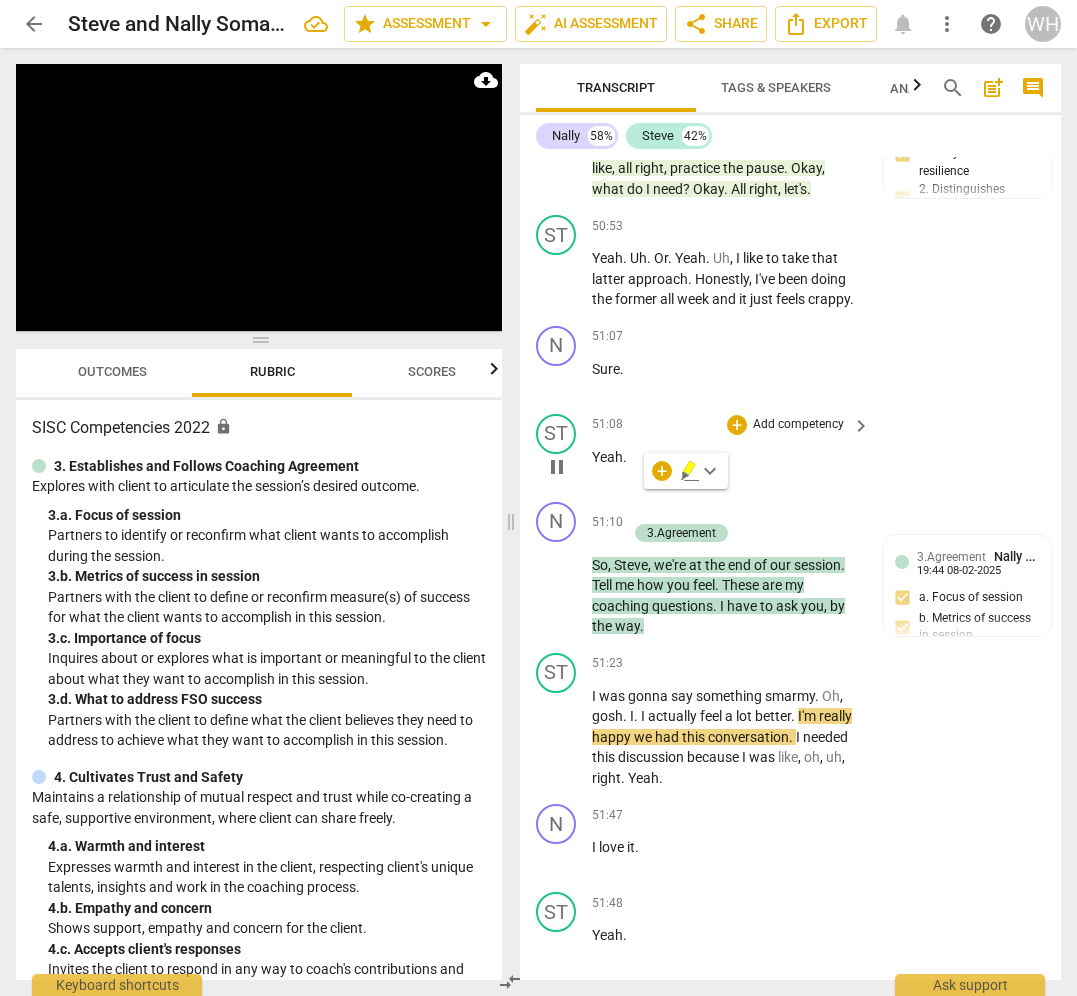 click on "51:08 + Add competency keyboard_arrow_right Yeah ." at bounding box center (732, 450) 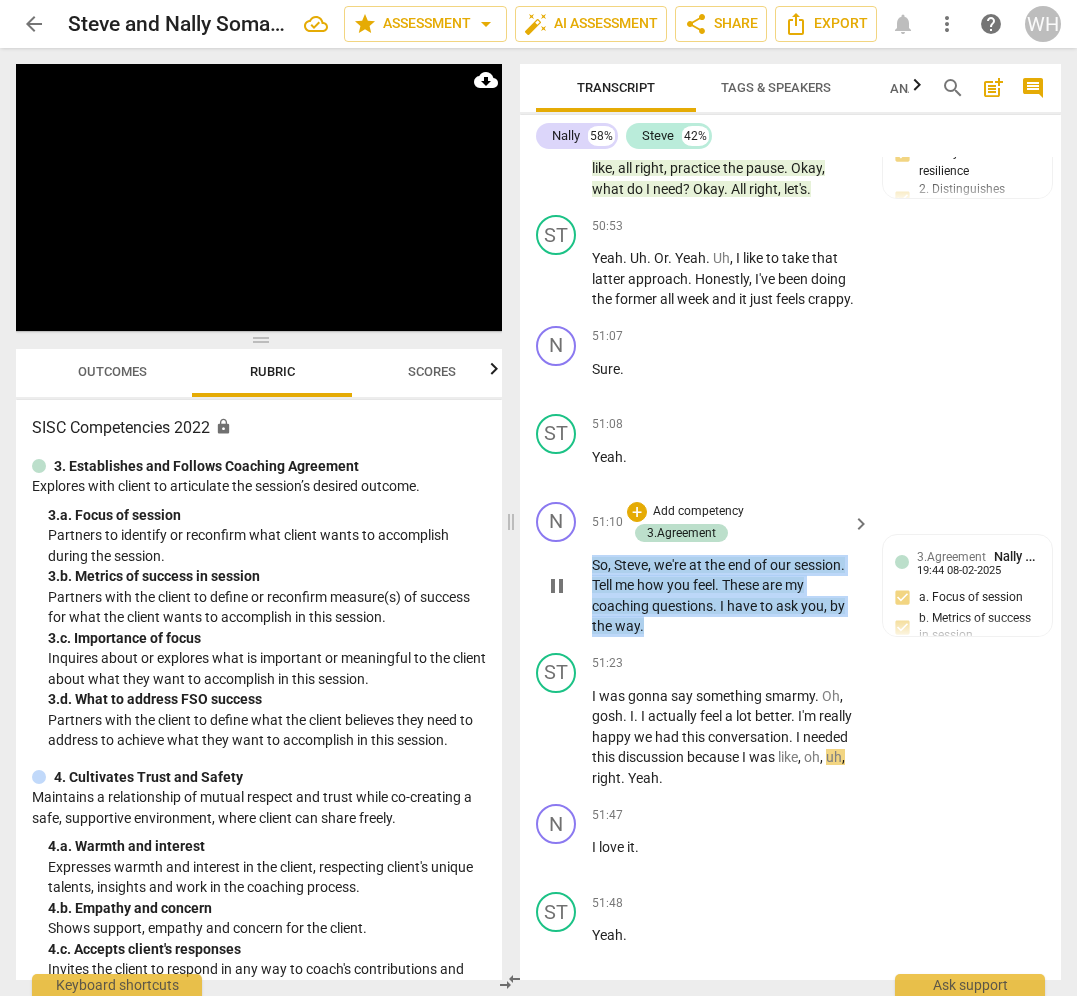 drag, startPoint x: 670, startPoint y: 503, endPoint x: 587, endPoint y: 424, distance: 114.58621 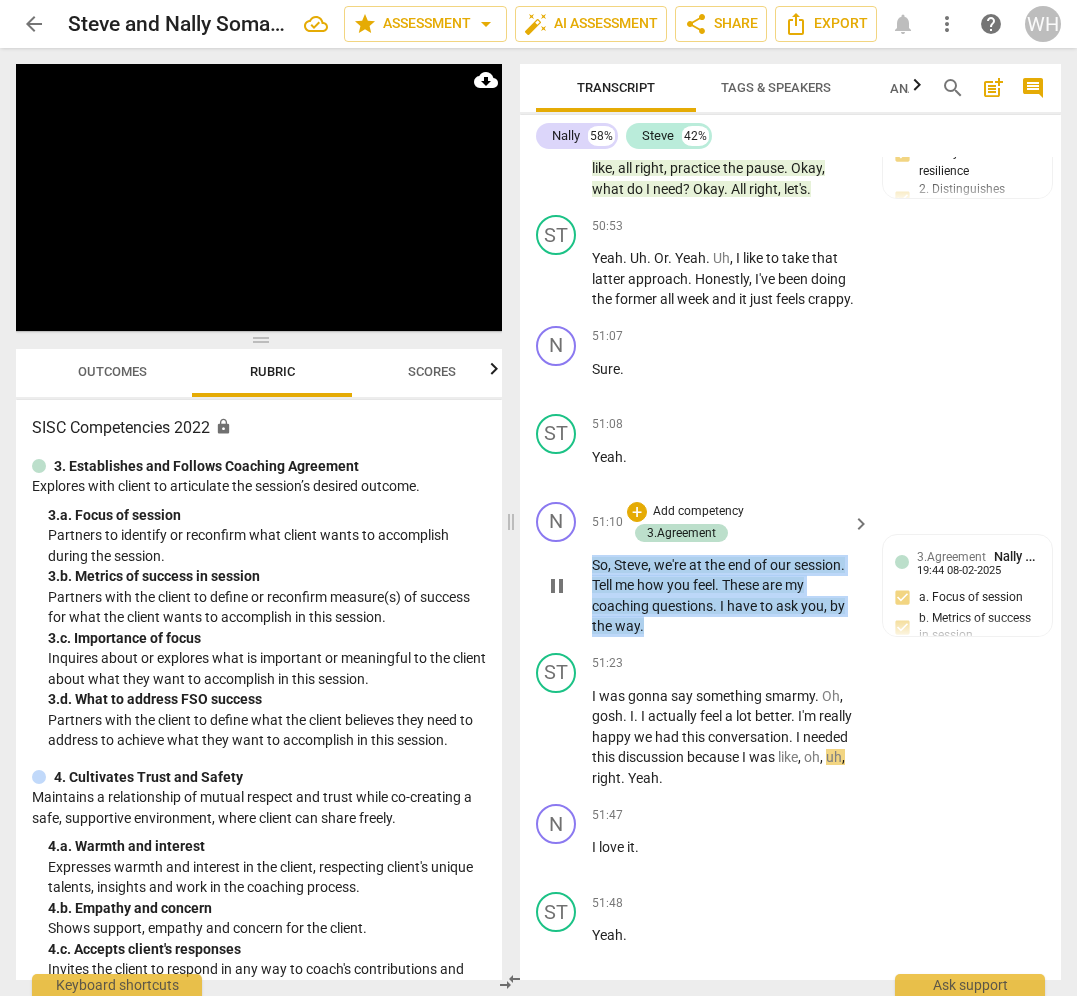 click on "N play_arrow pause 51:10 + Add competency 3.Agreement keyboard_arrow_right So , [PERSON] , we're at the end of our session . Tell me how you feel . These are my coaching questions . I have to ask you , by the way . 3.Agreement [PERSON] [TIME] [DATE] a. Focus of session b. Metrics of success in session c. Importance of focus" at bounding box center (790, 569) 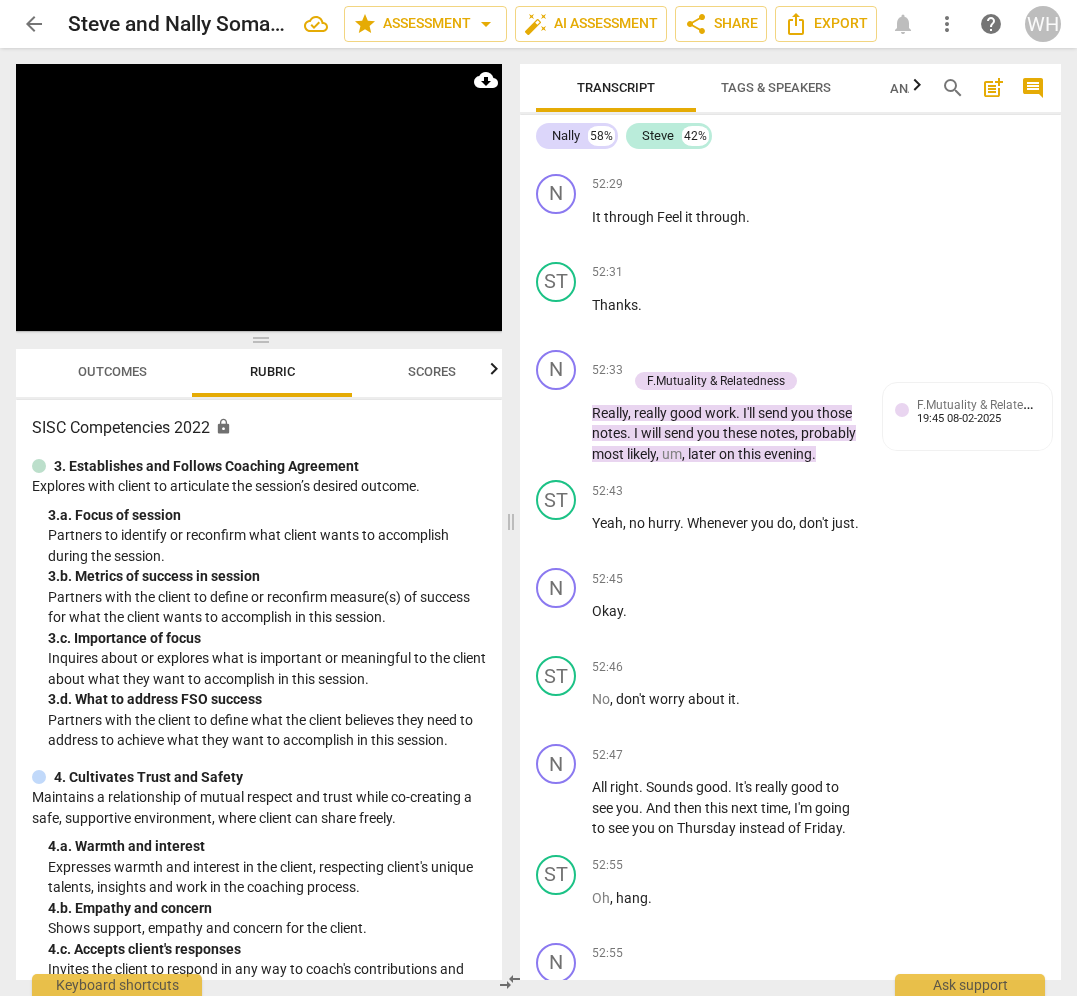 scroll, scrollTop: 37888, scrollLeft: 0, axis: vertical 